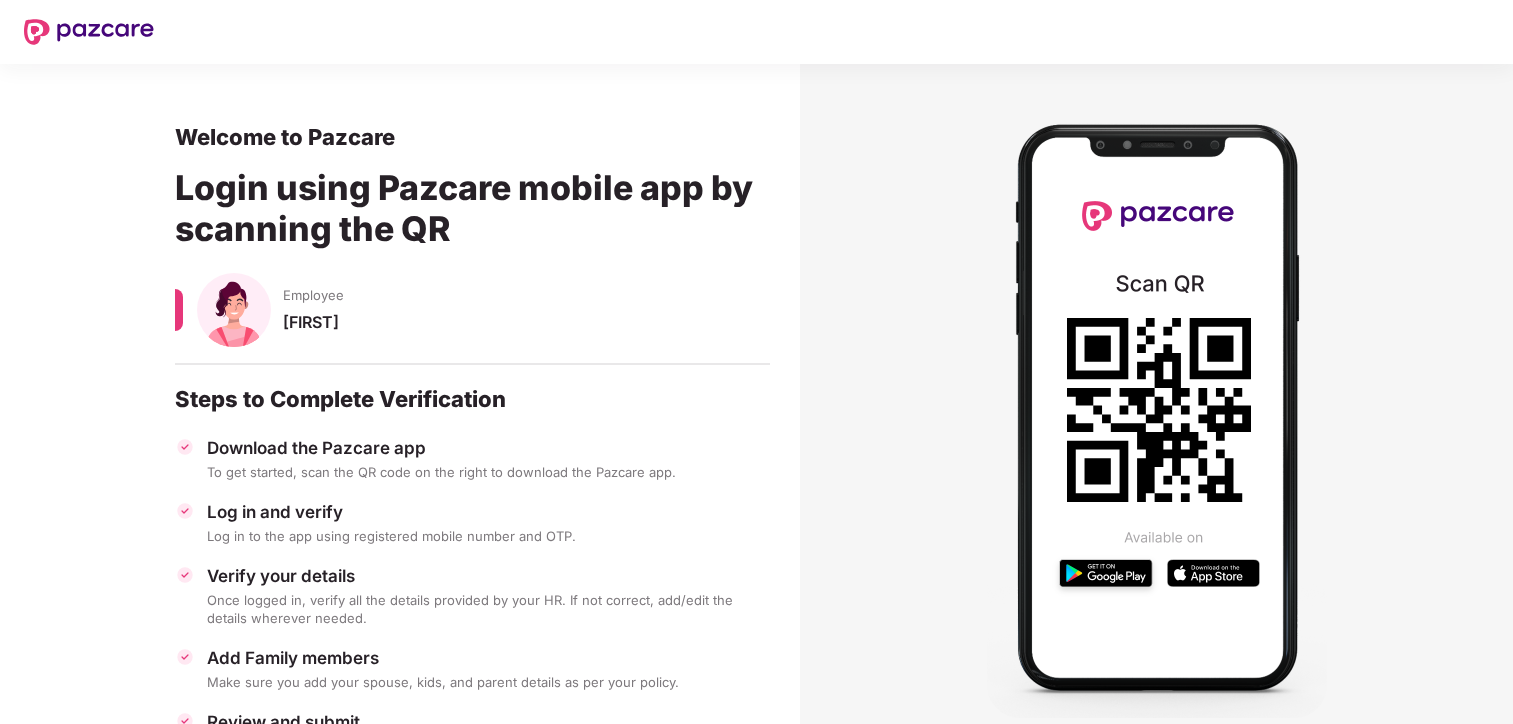 scroll, scrollTop: 0, scrollLeft: 0, axis: both 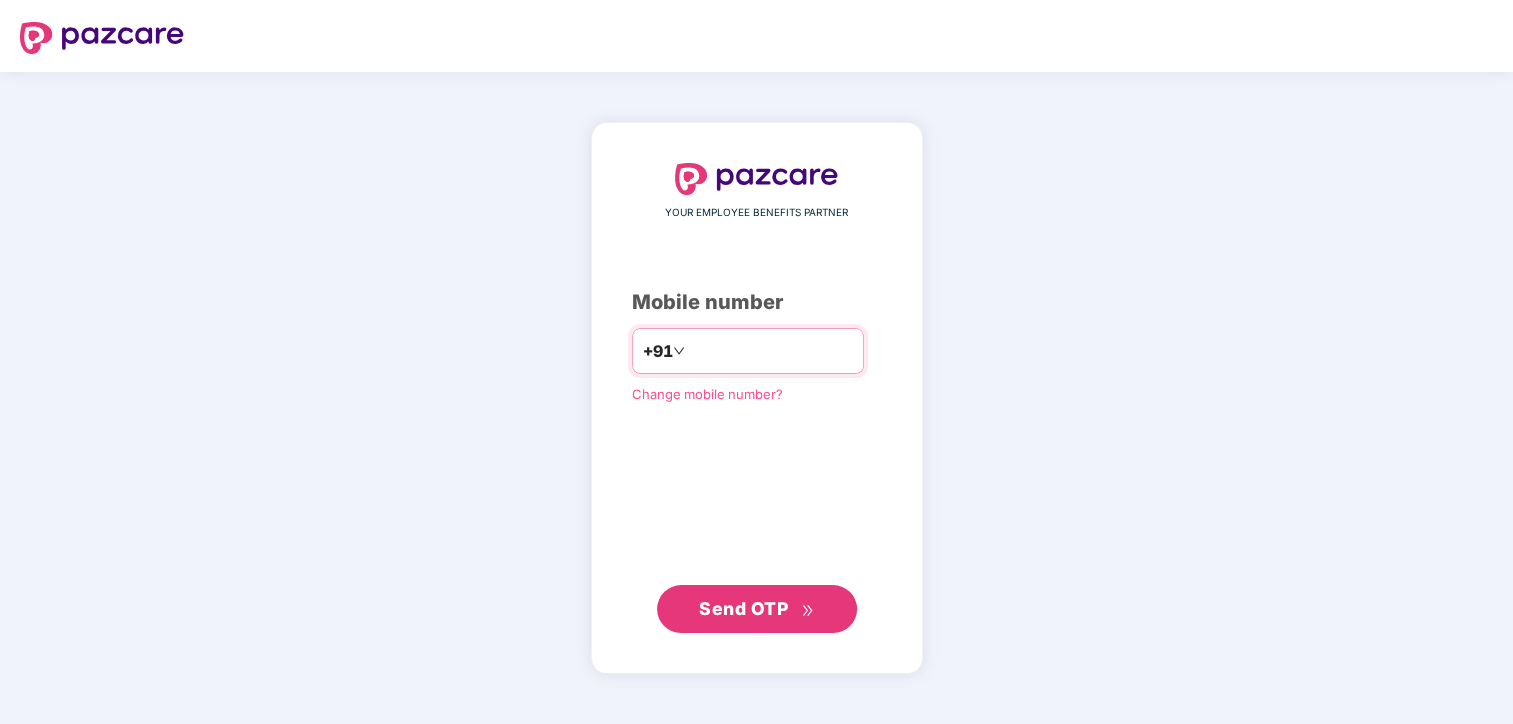 click on "**********" at bounding box center (771, 351) 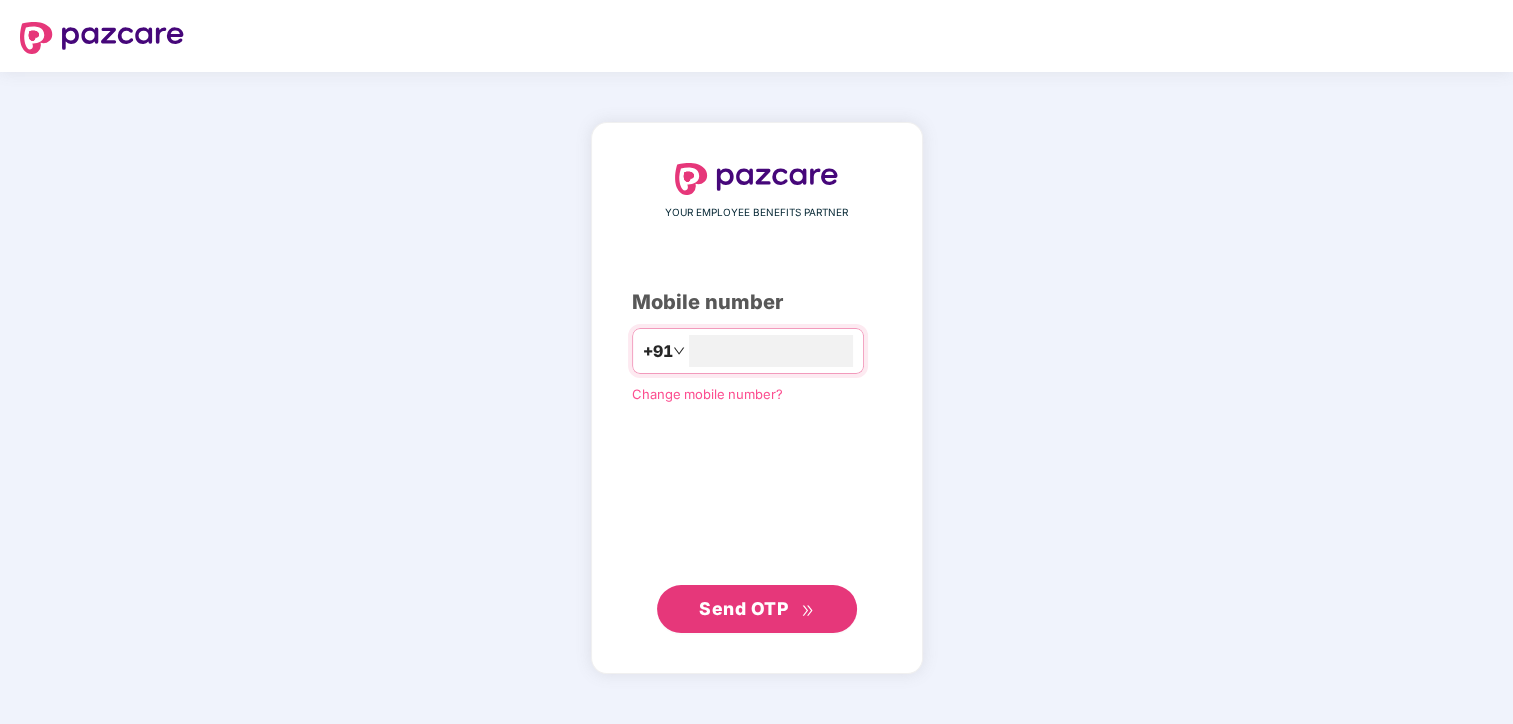 type on "**********" 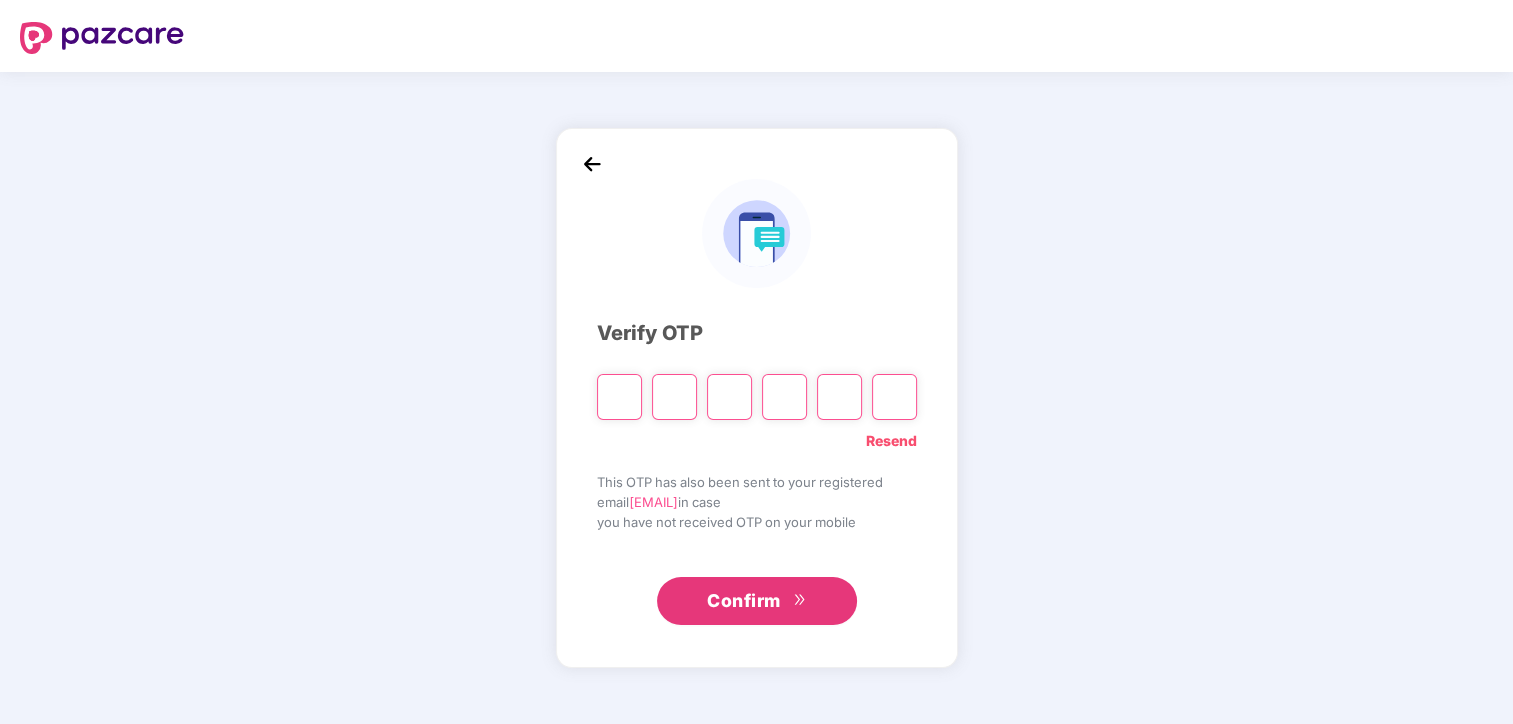 type on "*" 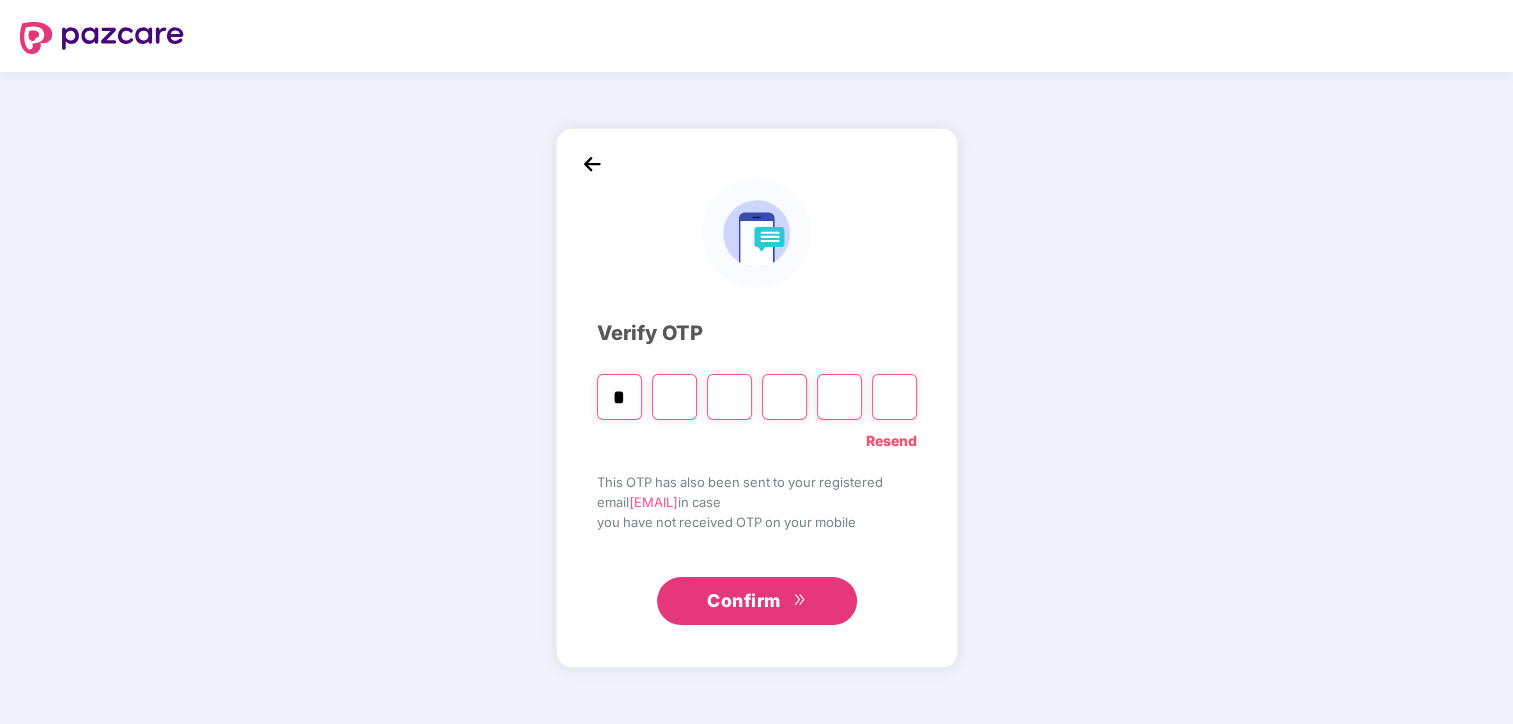 type on "*" 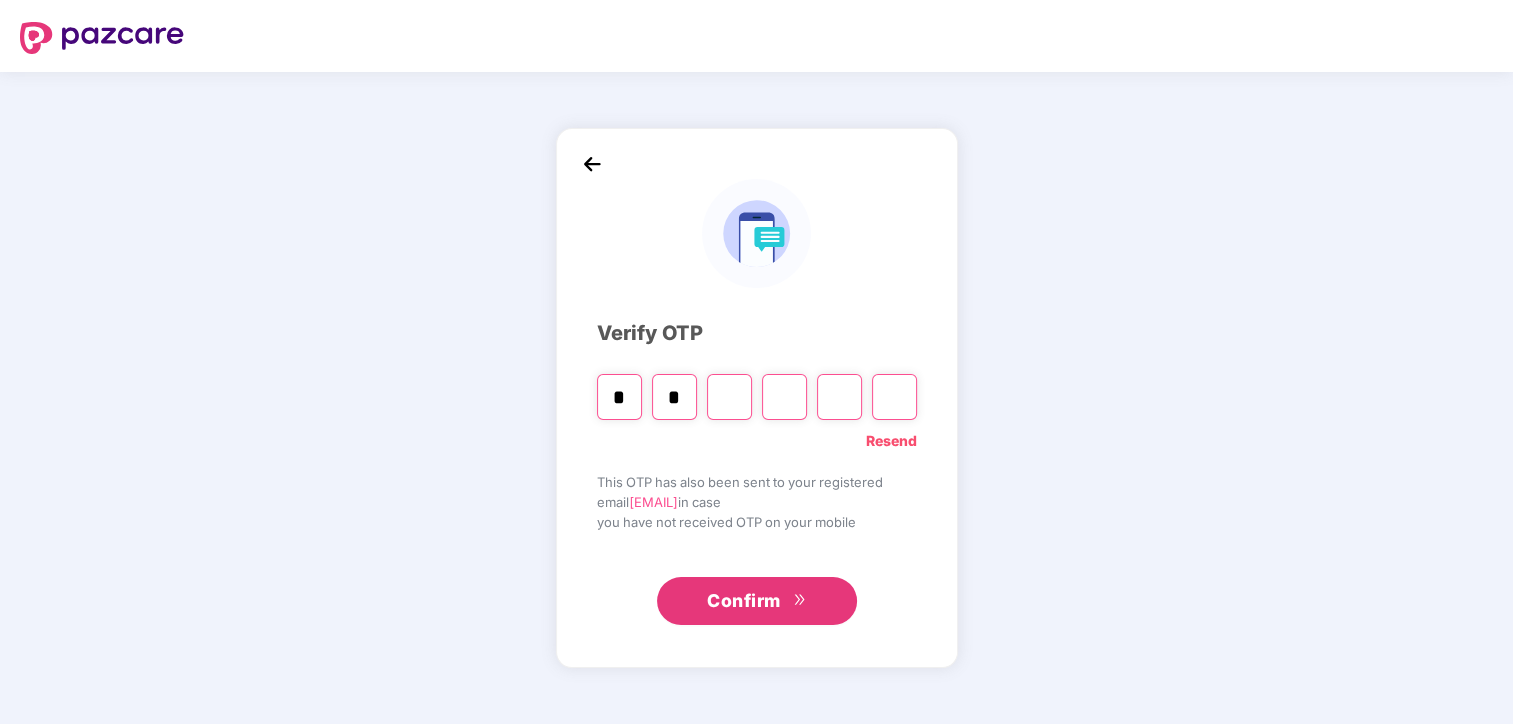 type on "*" 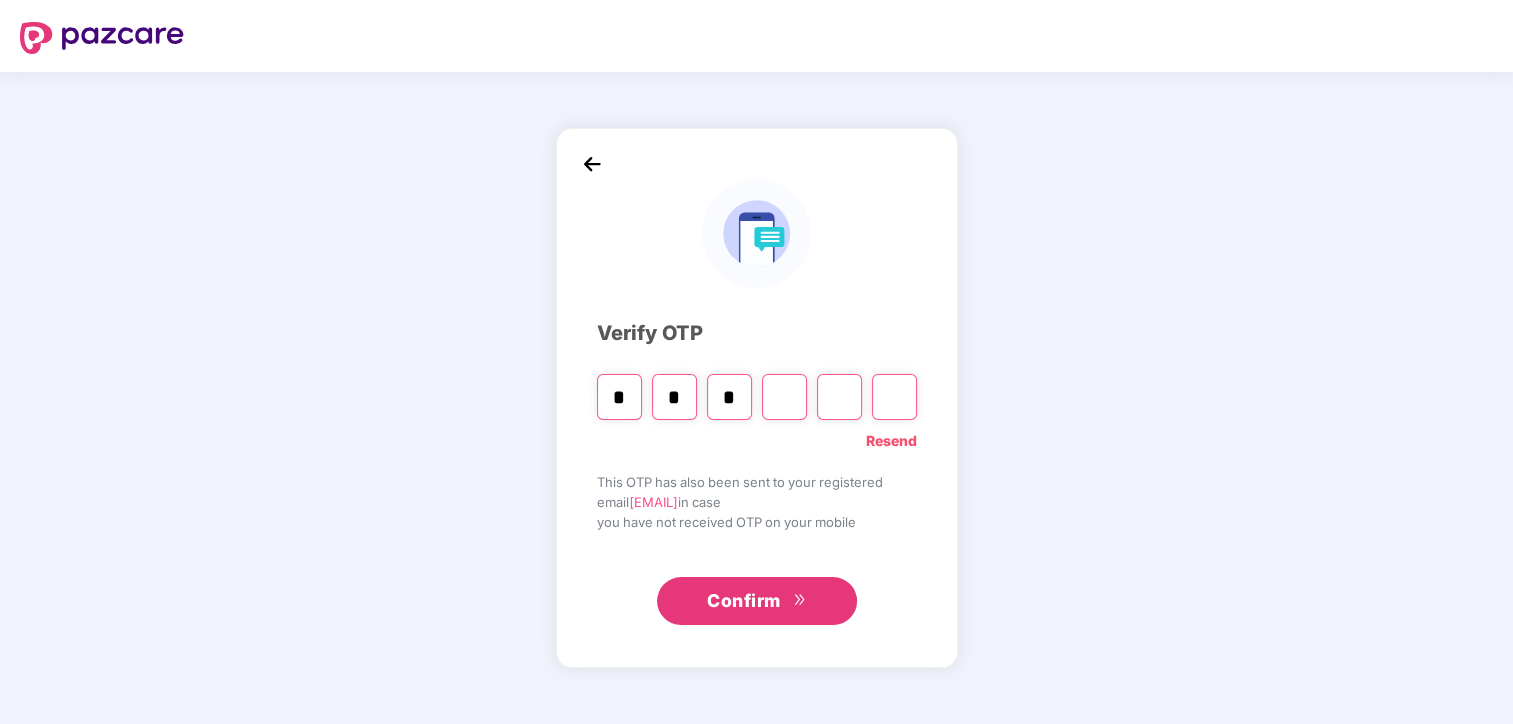 type on "*" 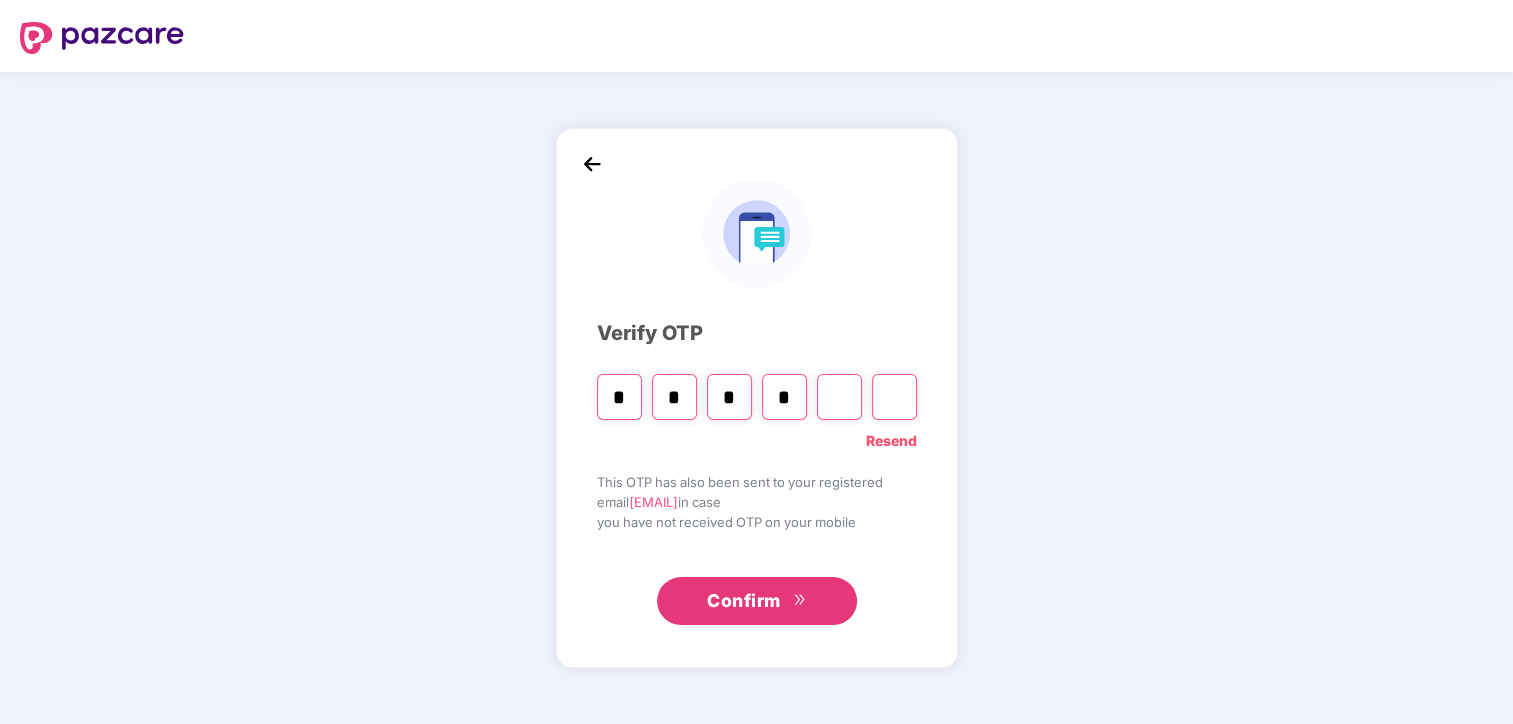 type on "*" 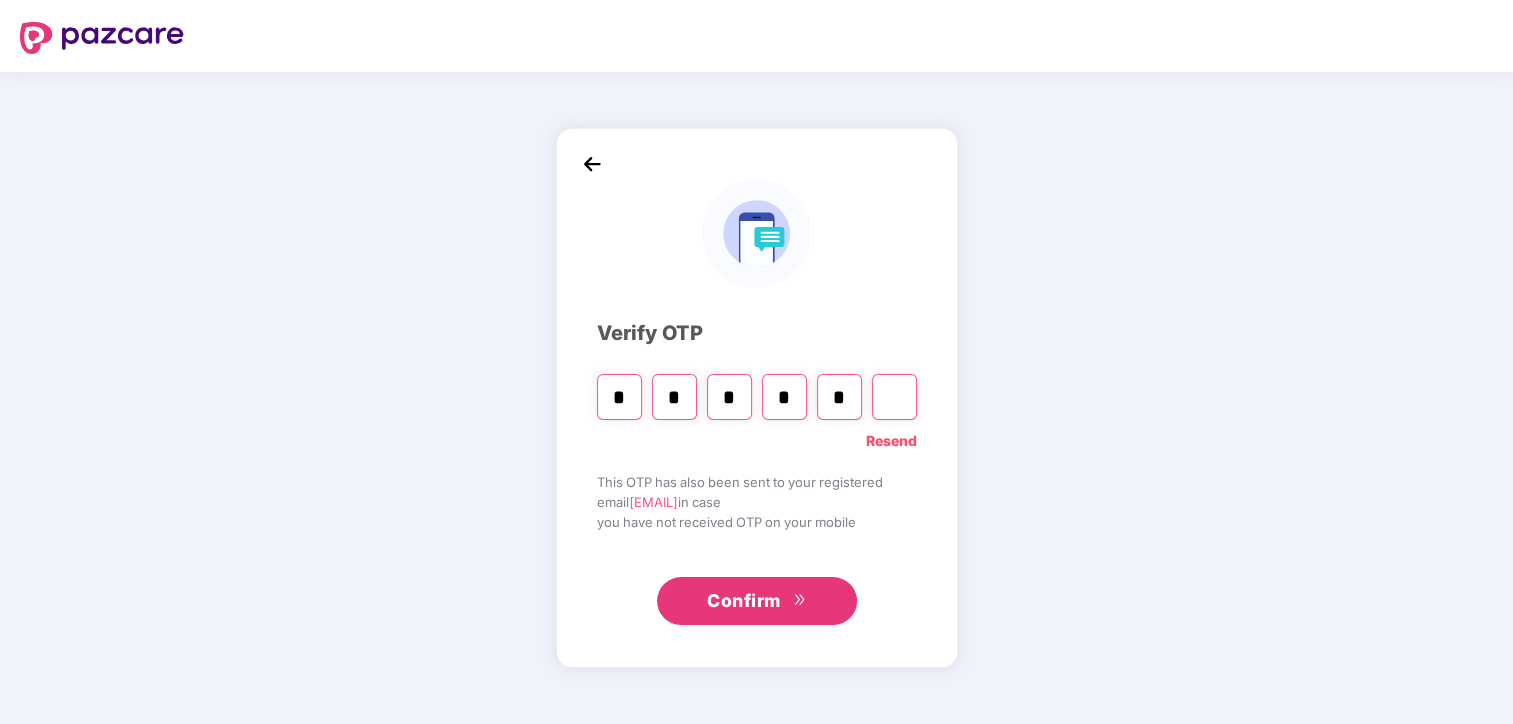 type on "*" 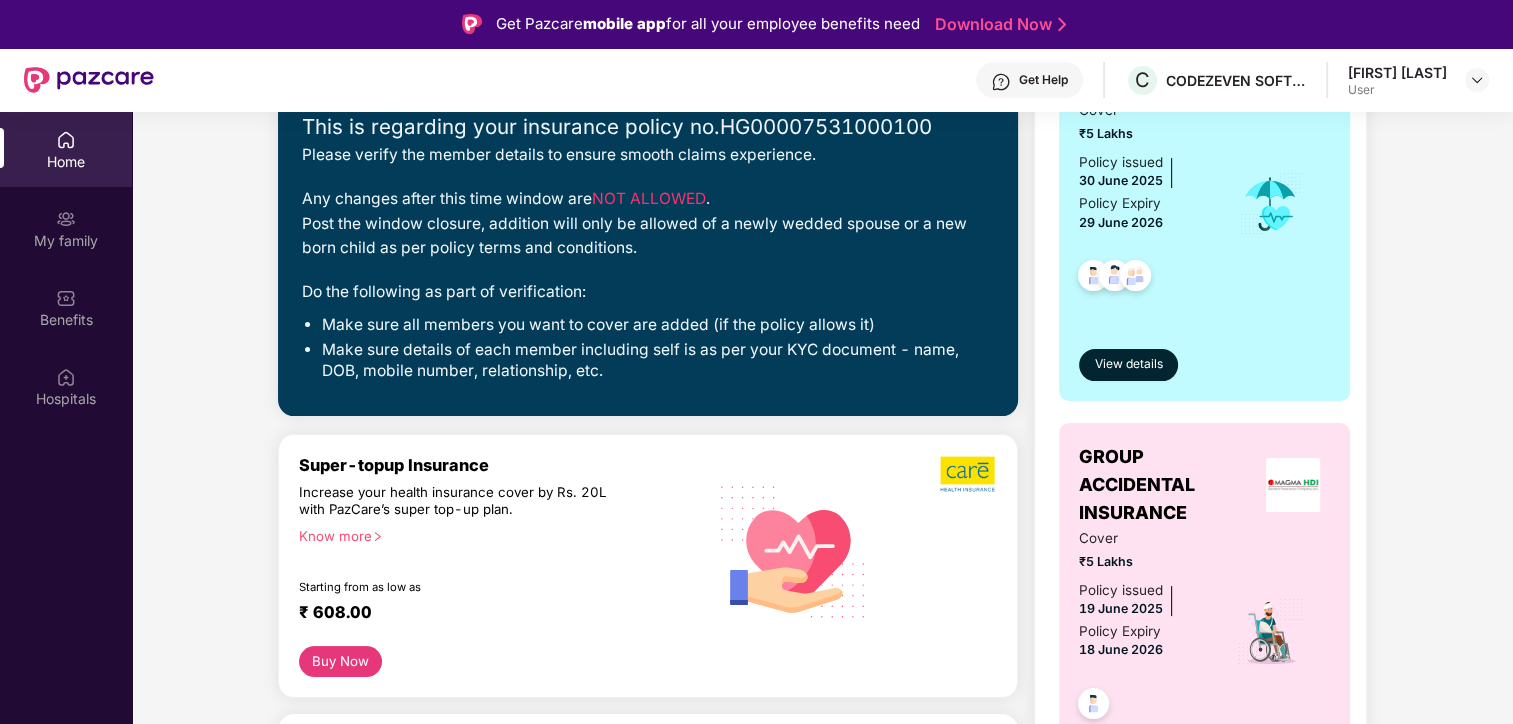 scroll, scrollTop: 0, scrollLeft: 0, axis: both 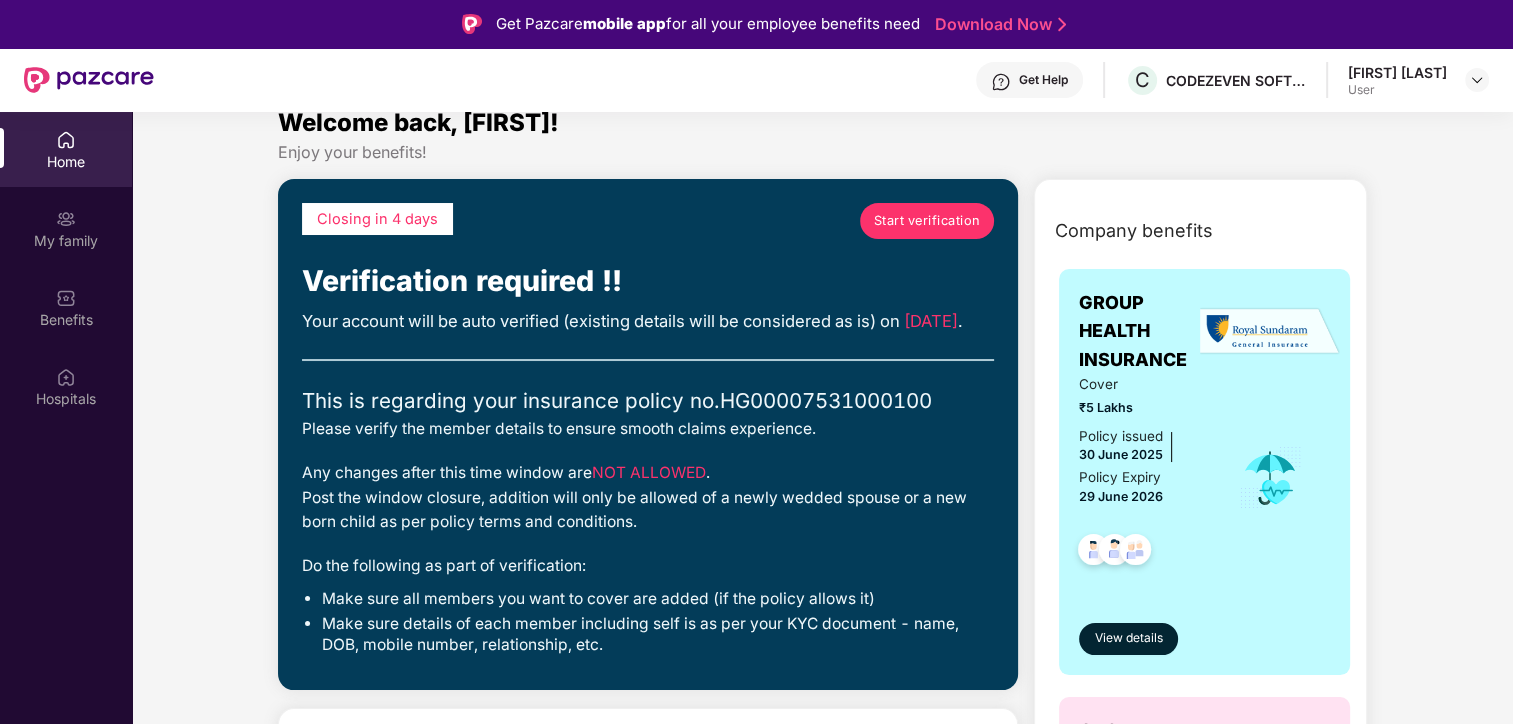 click on "Start verification" at bounding box center (927, 221) 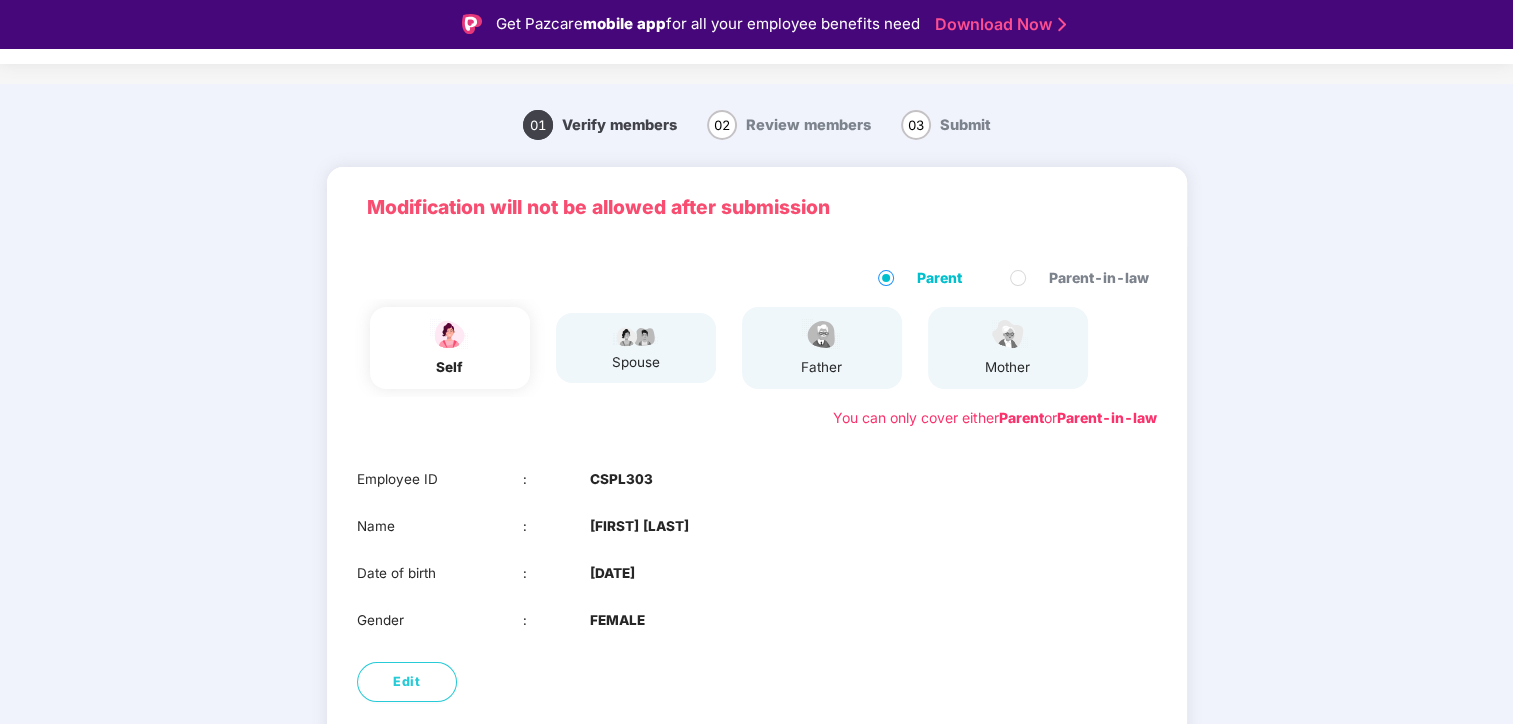 scroll, scrollTop: 0, scrollLeft: 0, axis: both 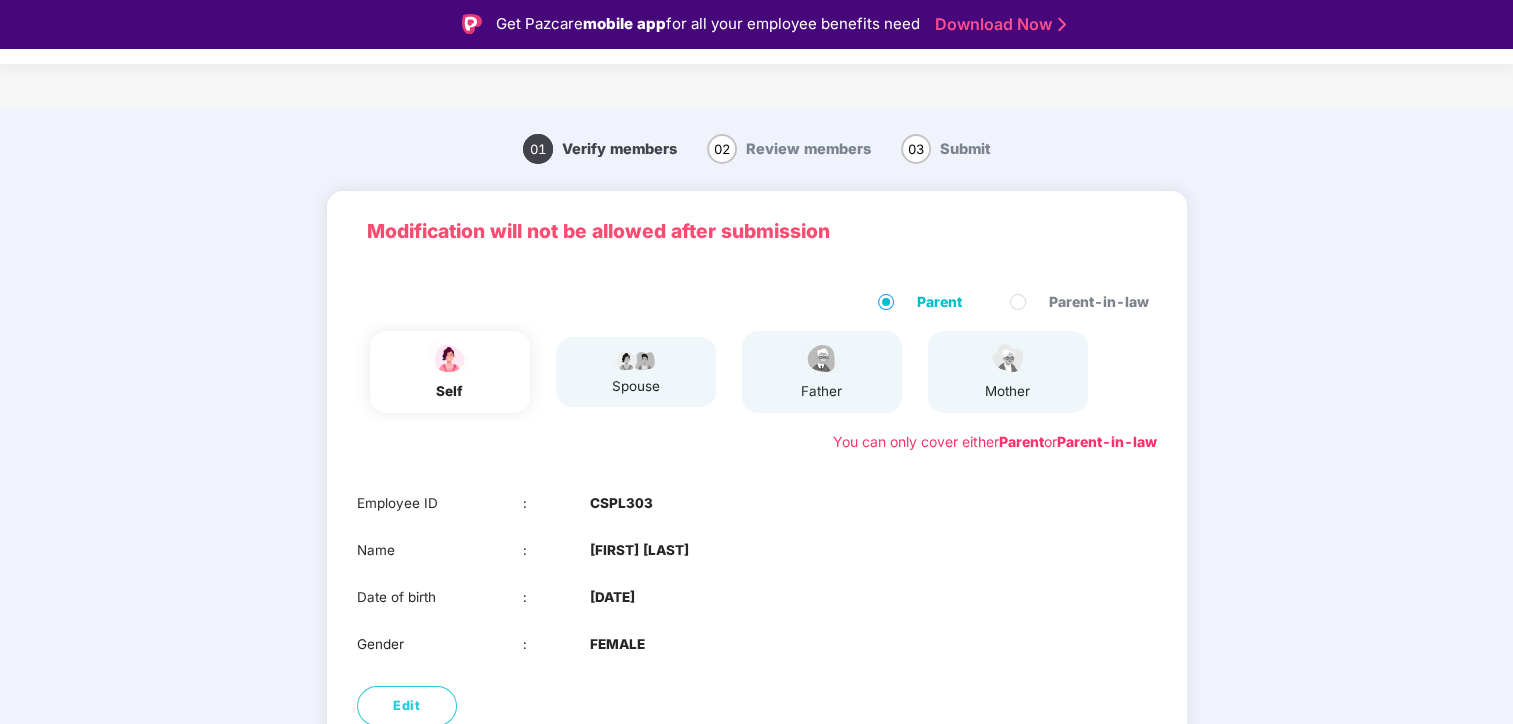 click on "spouse" at bounding box center (636, 372) 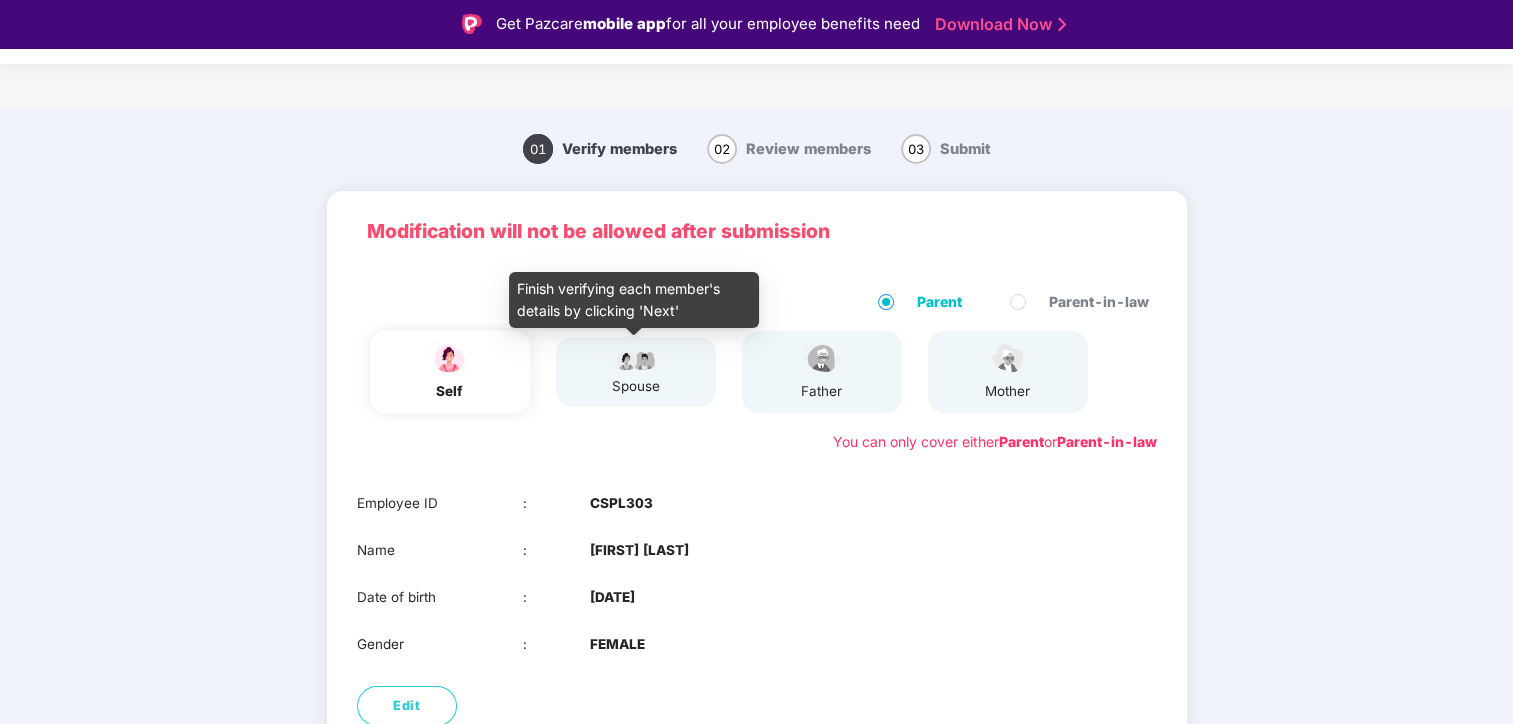 click at bounding box center (636, 359) 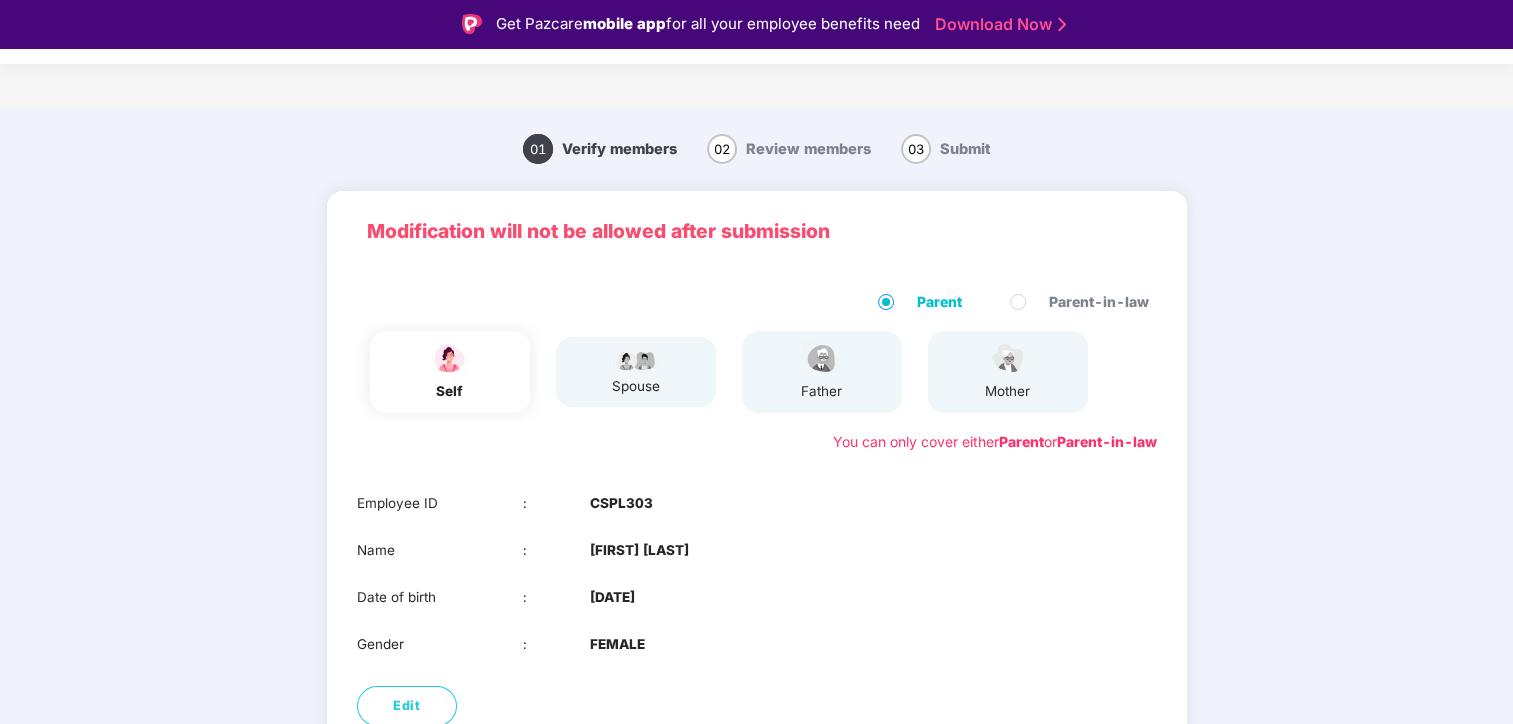 scroll, scrollTop: 125, scrollLeft: 0, axis: vertical 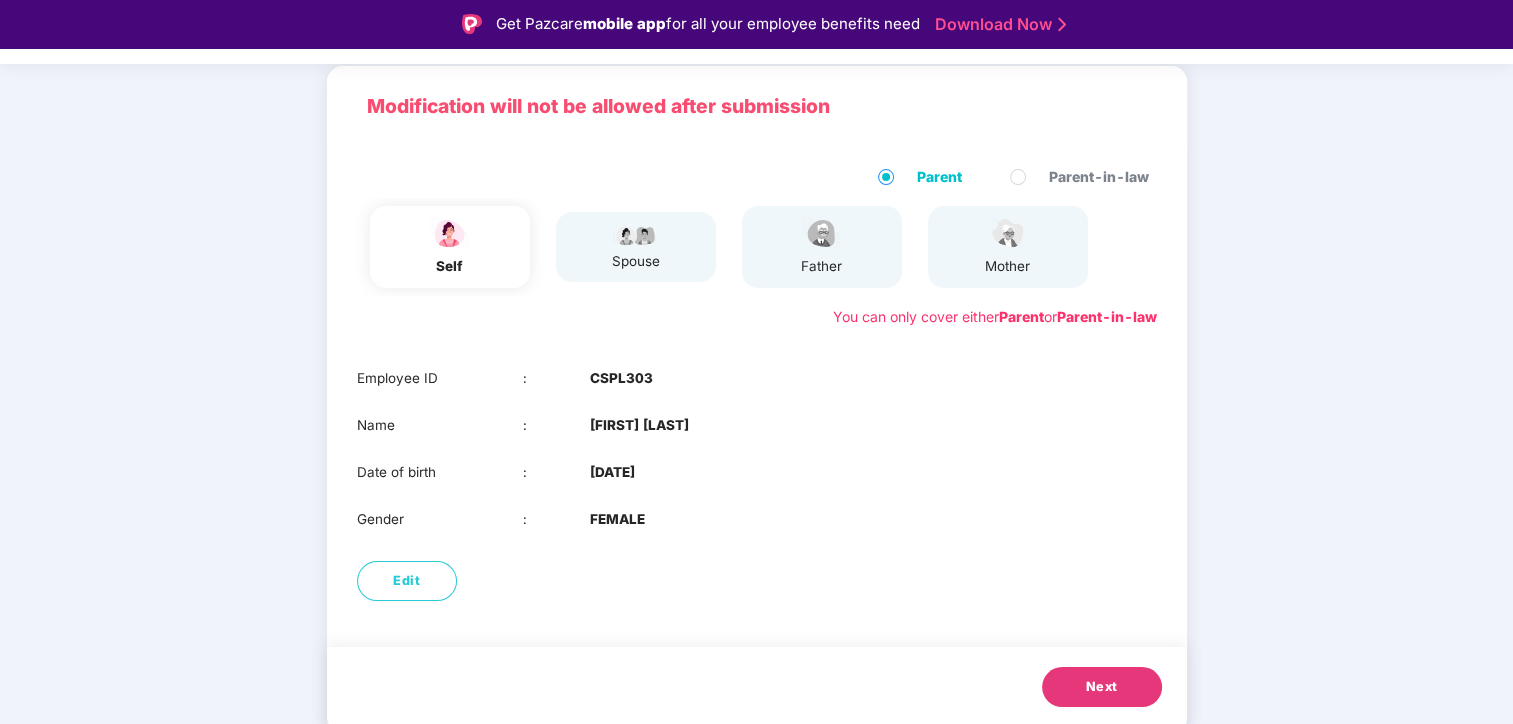 click on "Next" at bounding box center (1102, 687) 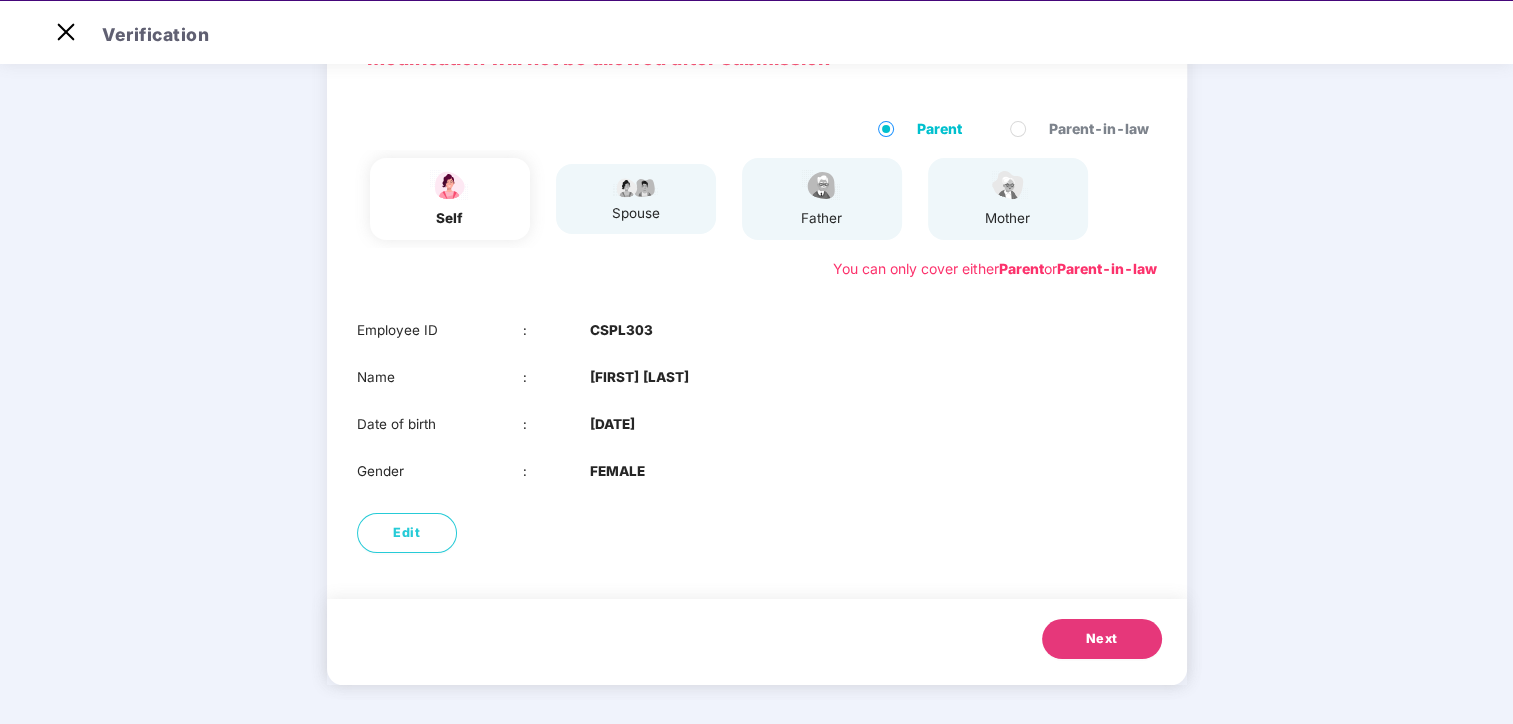 scroll, scrollTop: 78, scrollLeft: 0, axis: vertical 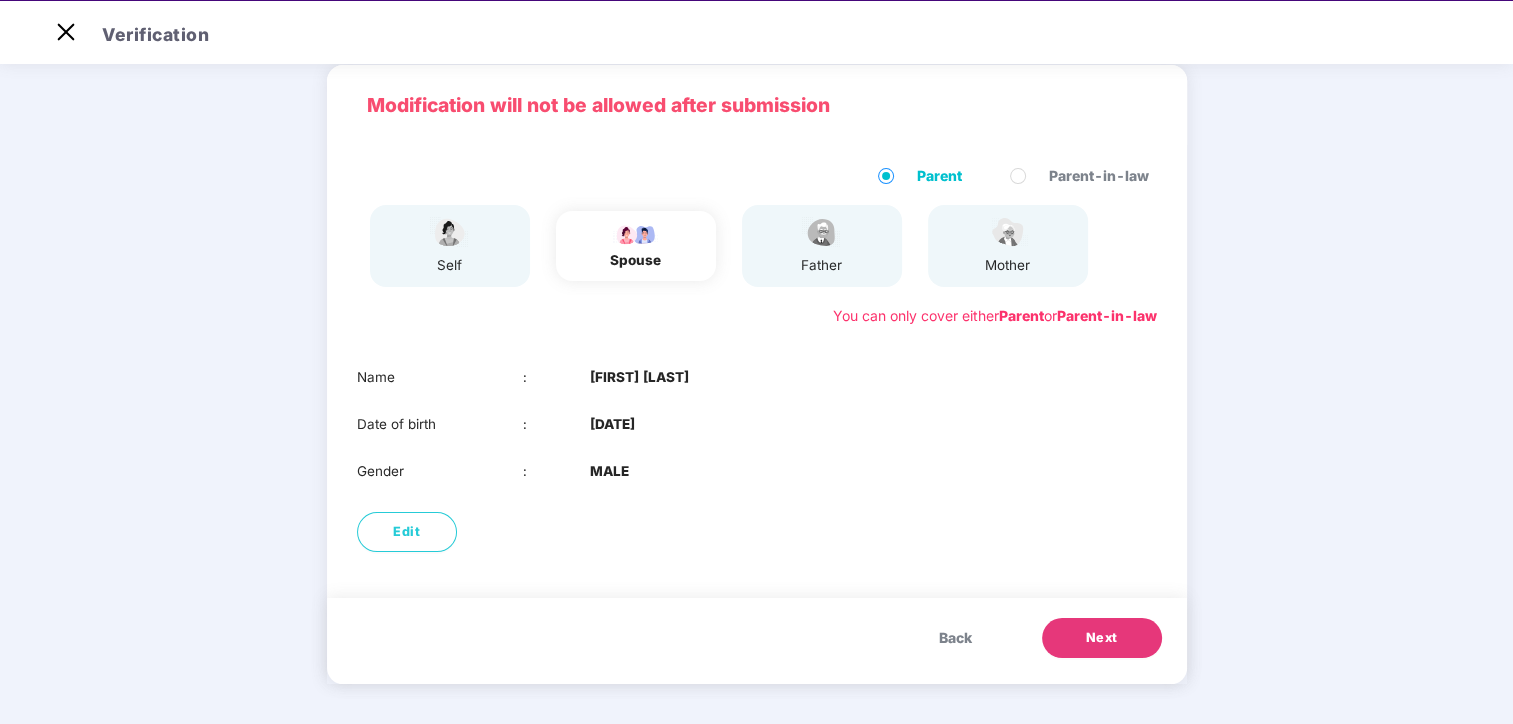 click on "Back Next" at bounding box center (757, 641) 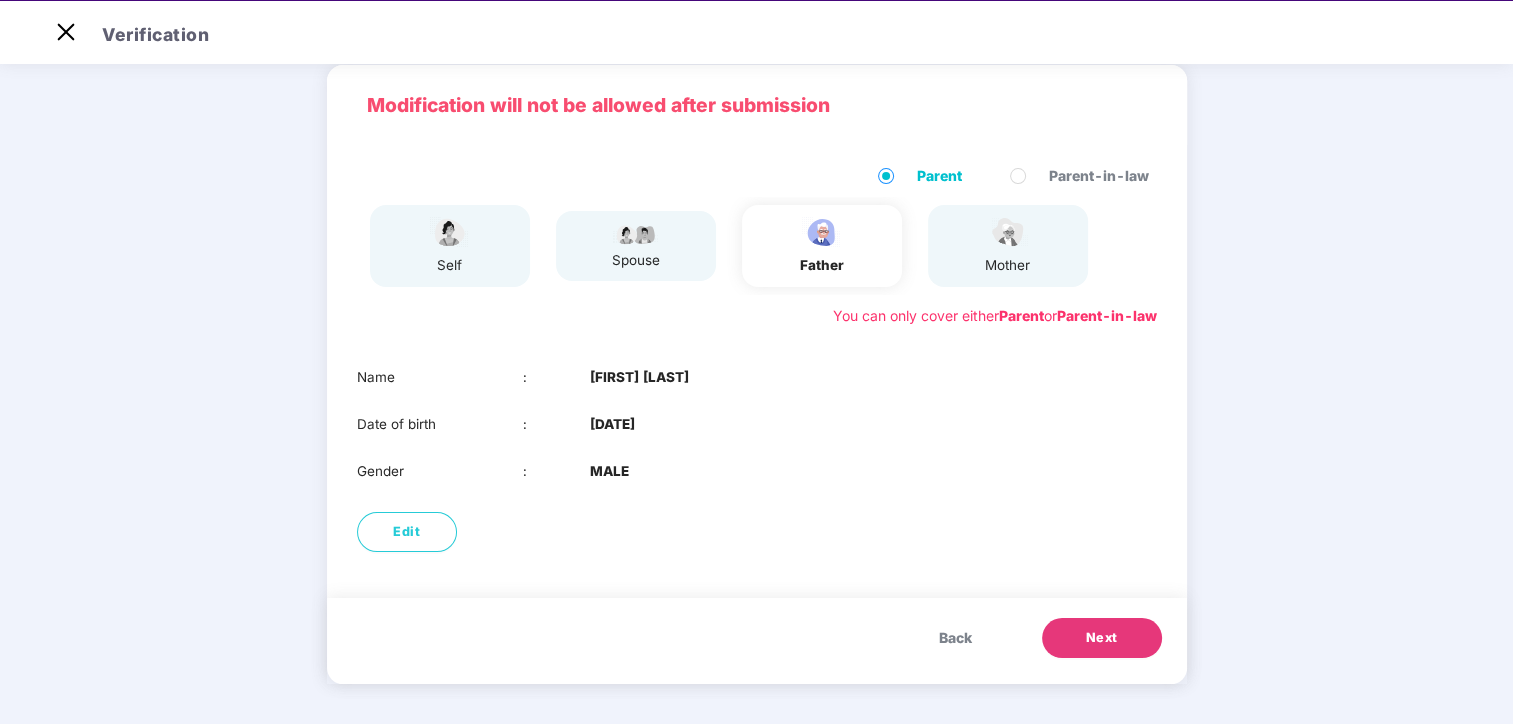 click on "Next" at bounding box center [1102, 638] 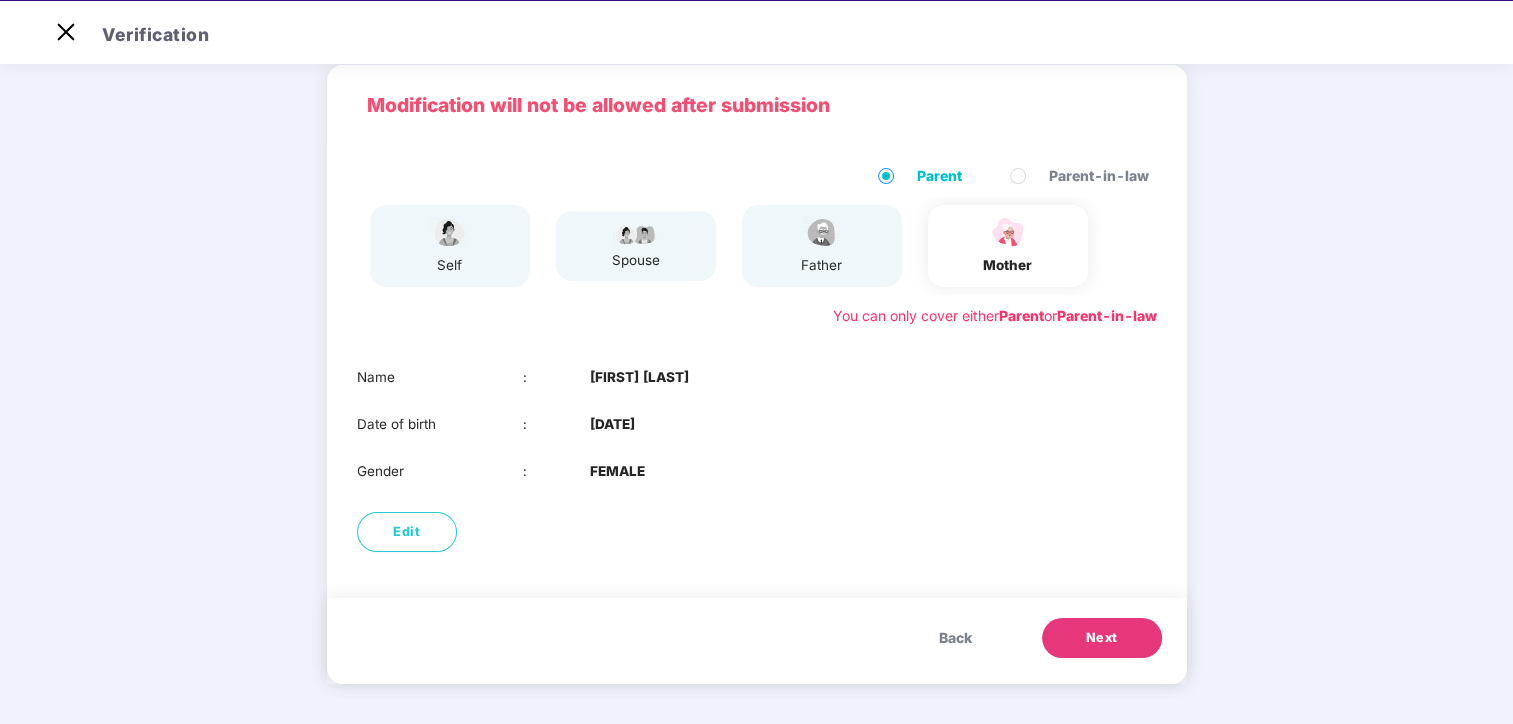 click on "Back Next" at bounding box center [757, 641] 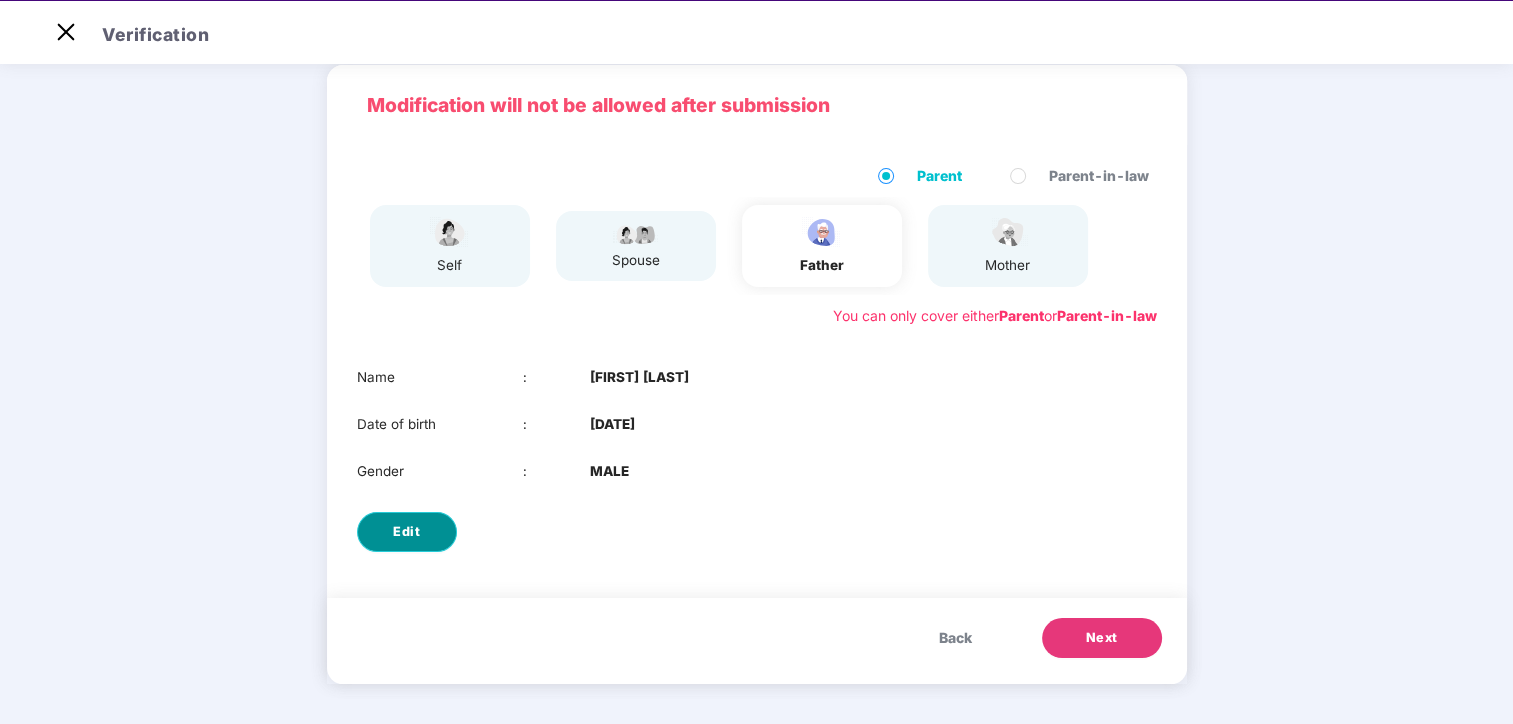 click on "Edit" at bounding box center (407, 532) 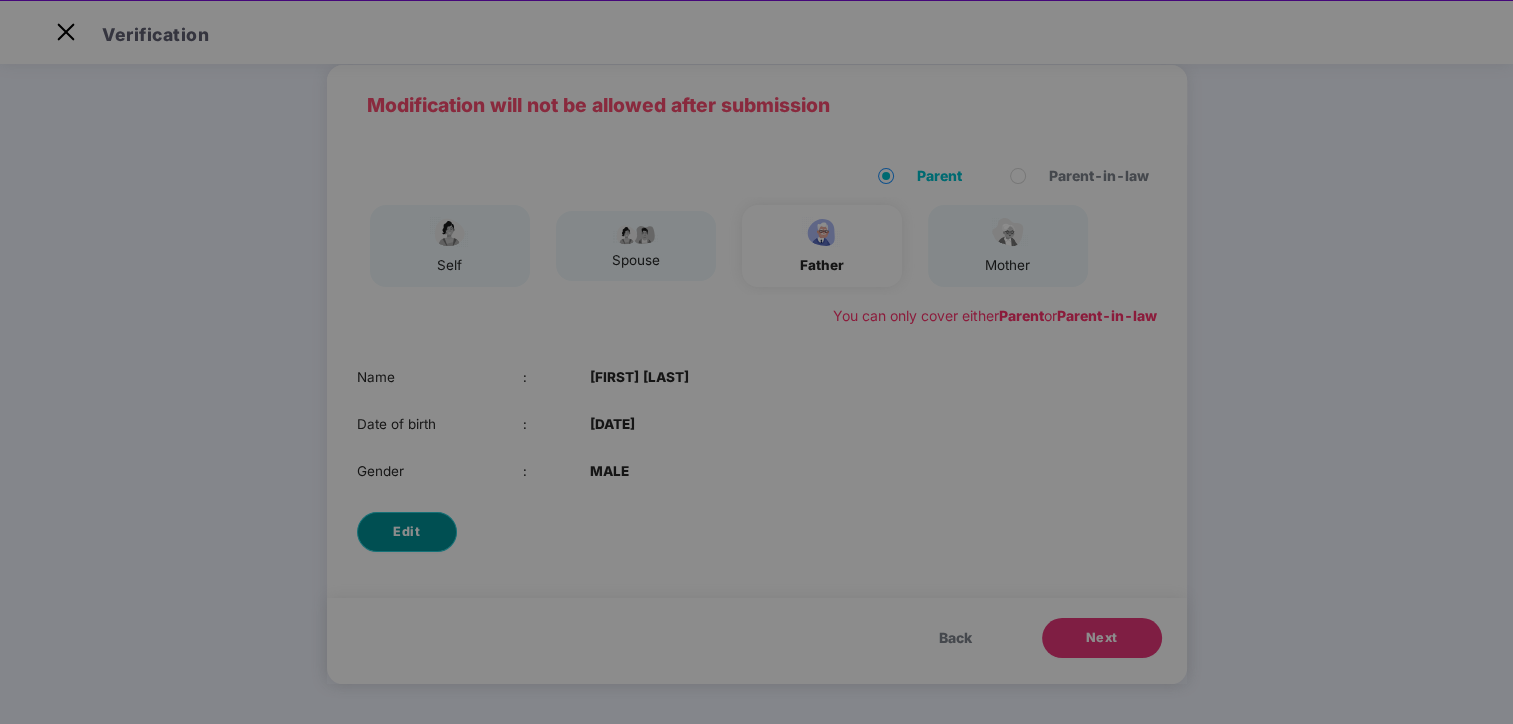 scroll, scrollTop: 0, scrollLeft: 0, axis: both 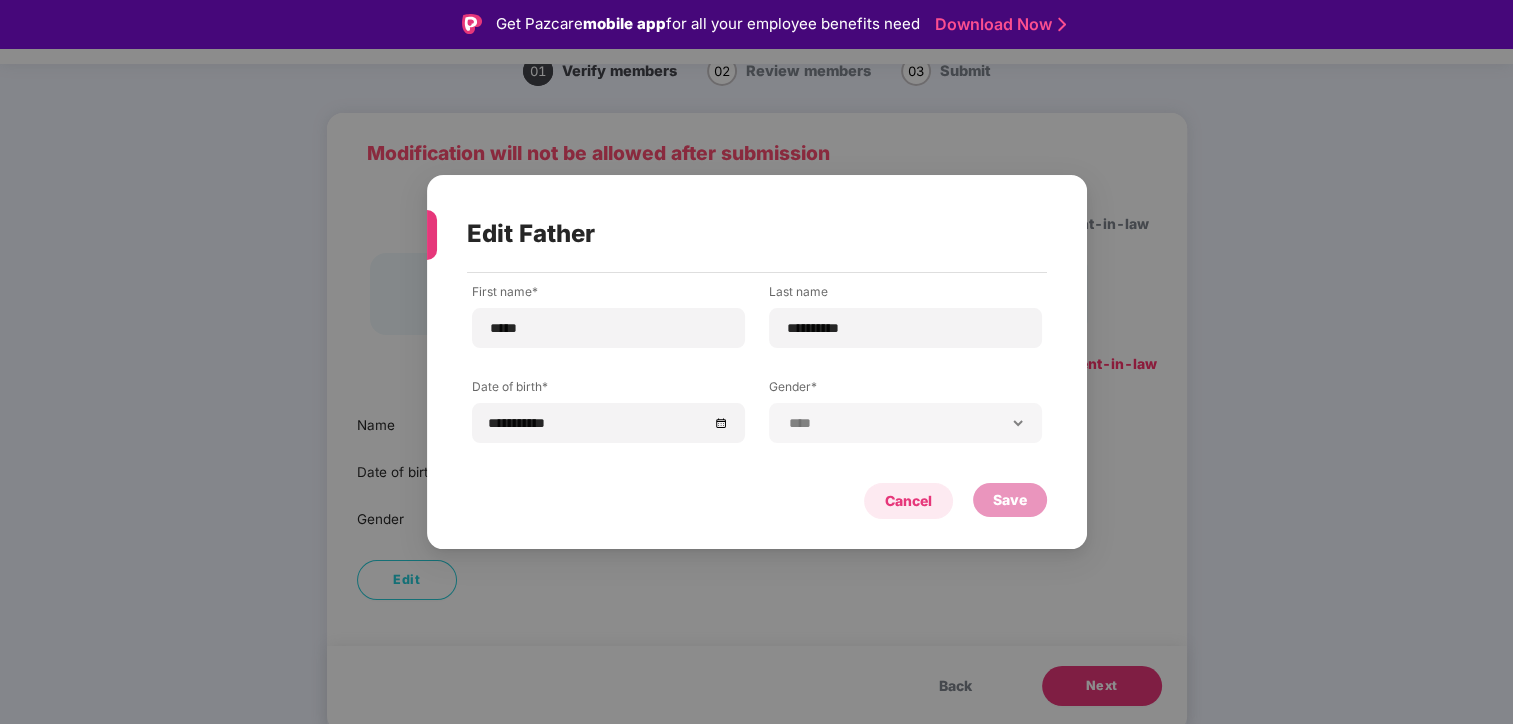 click on "Cancel" at bounding box center [908, 501] 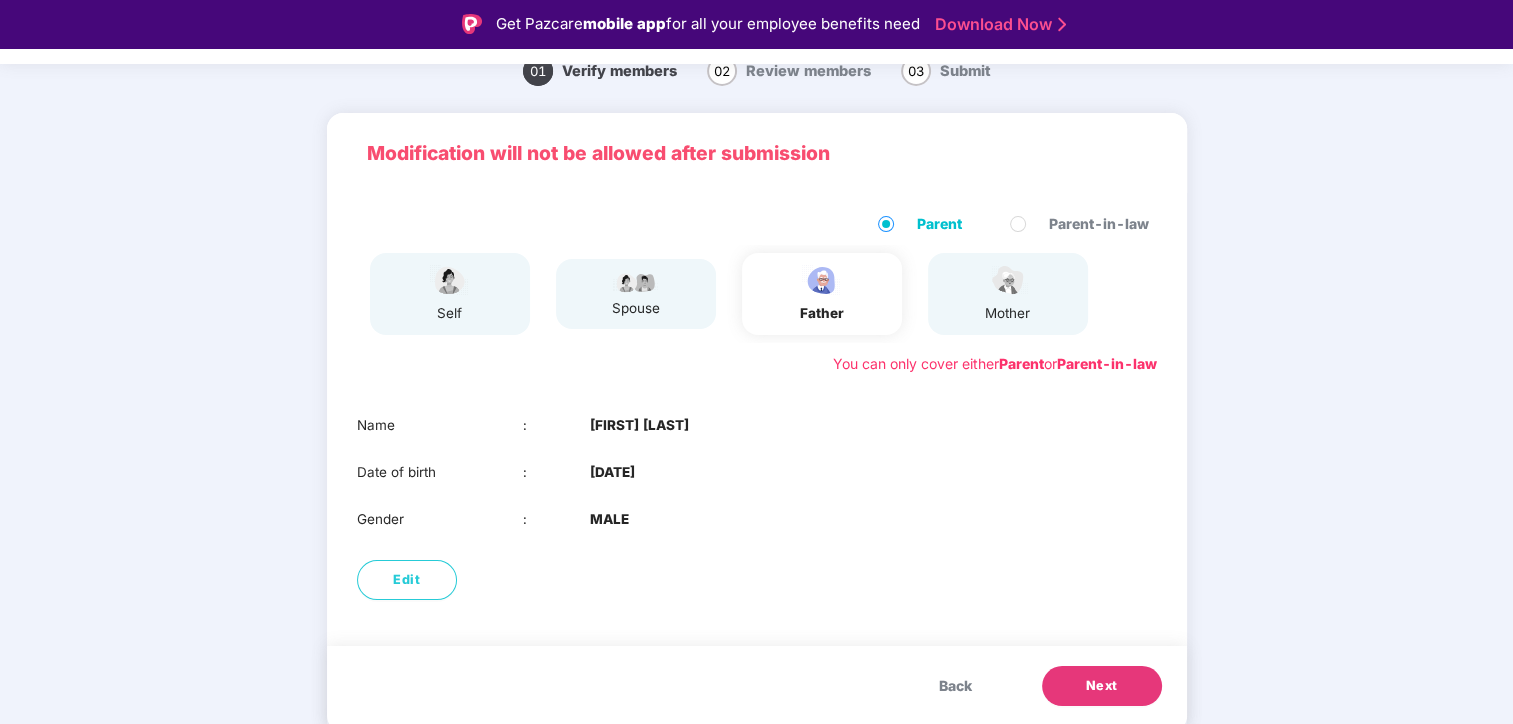 click on "Back" at bounding box center [955, 686] 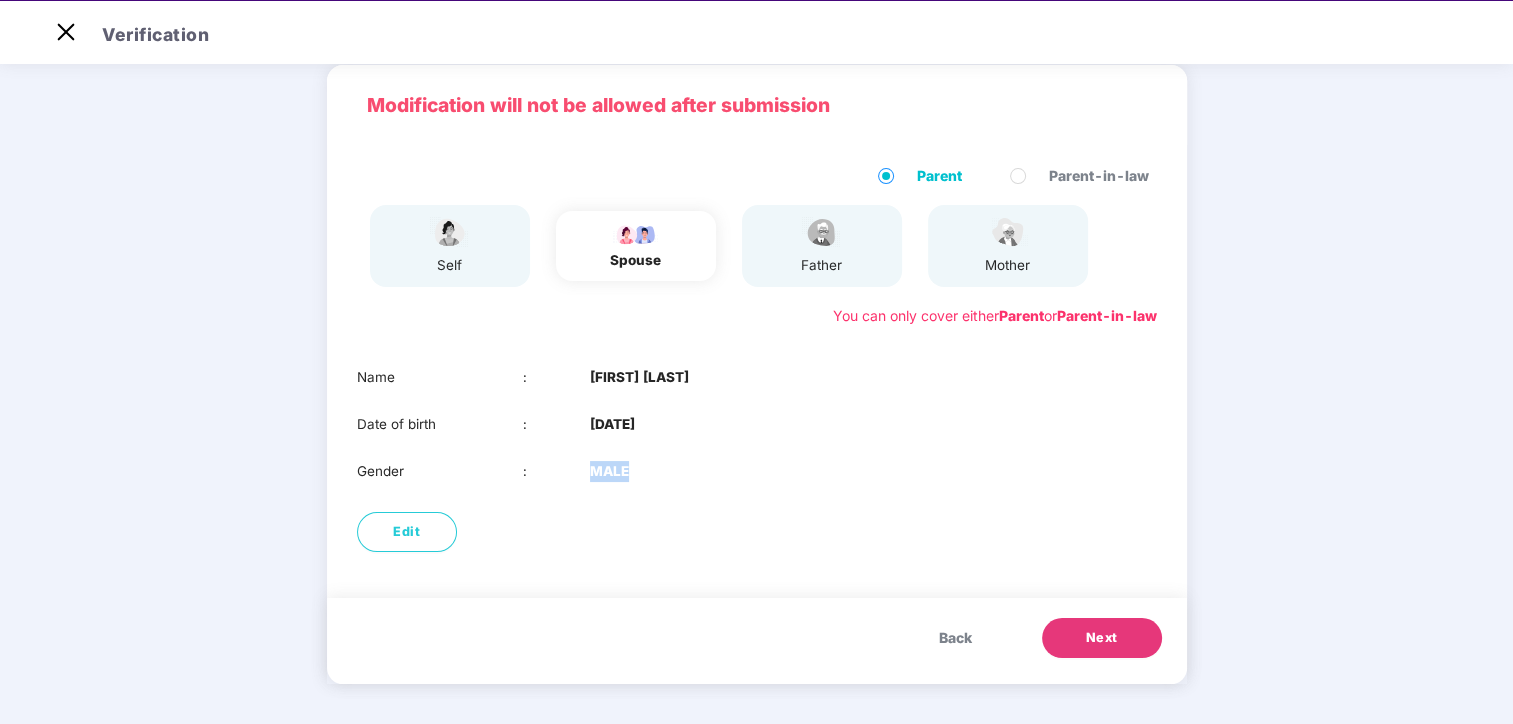 click on "Back Next" at bounding box center (757, 641) 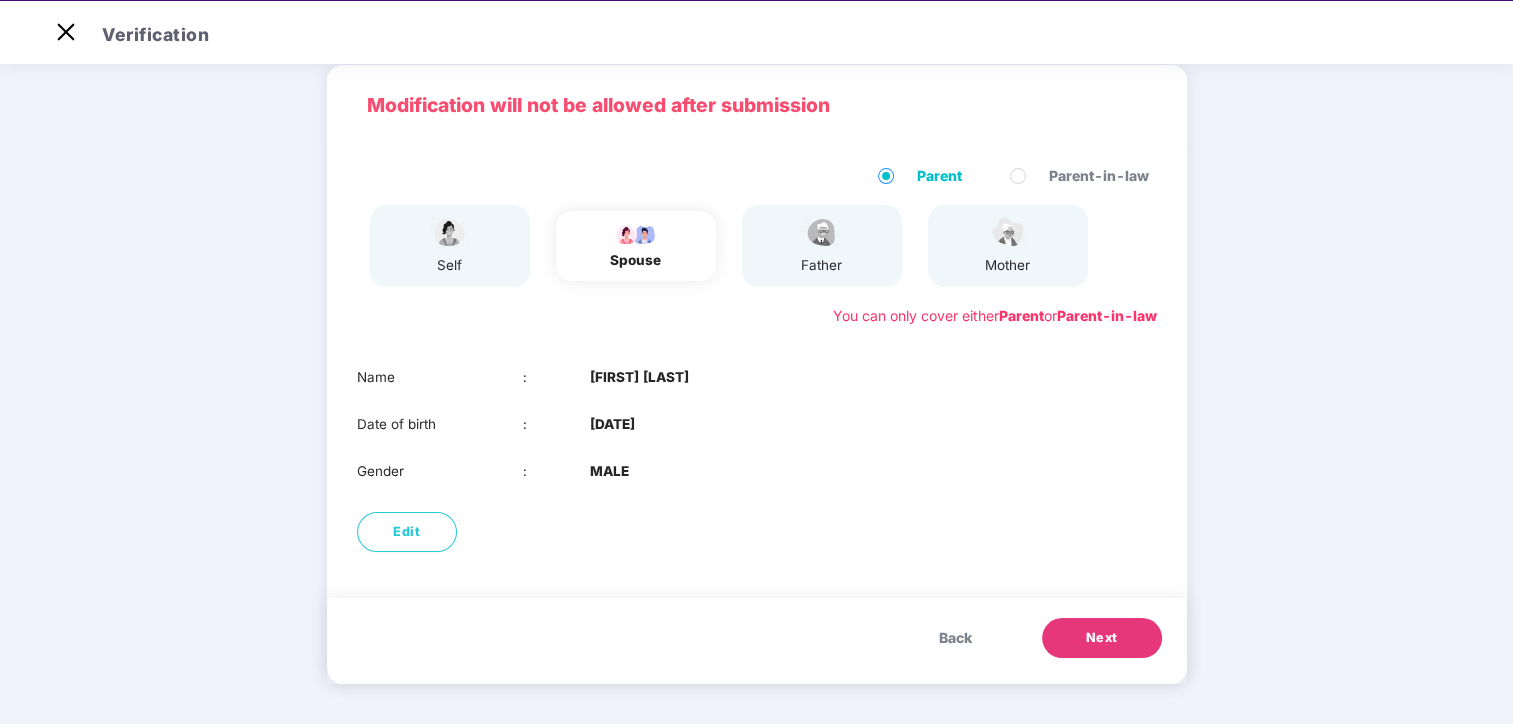 click on "Back Next" at bounding box center [757, 641] 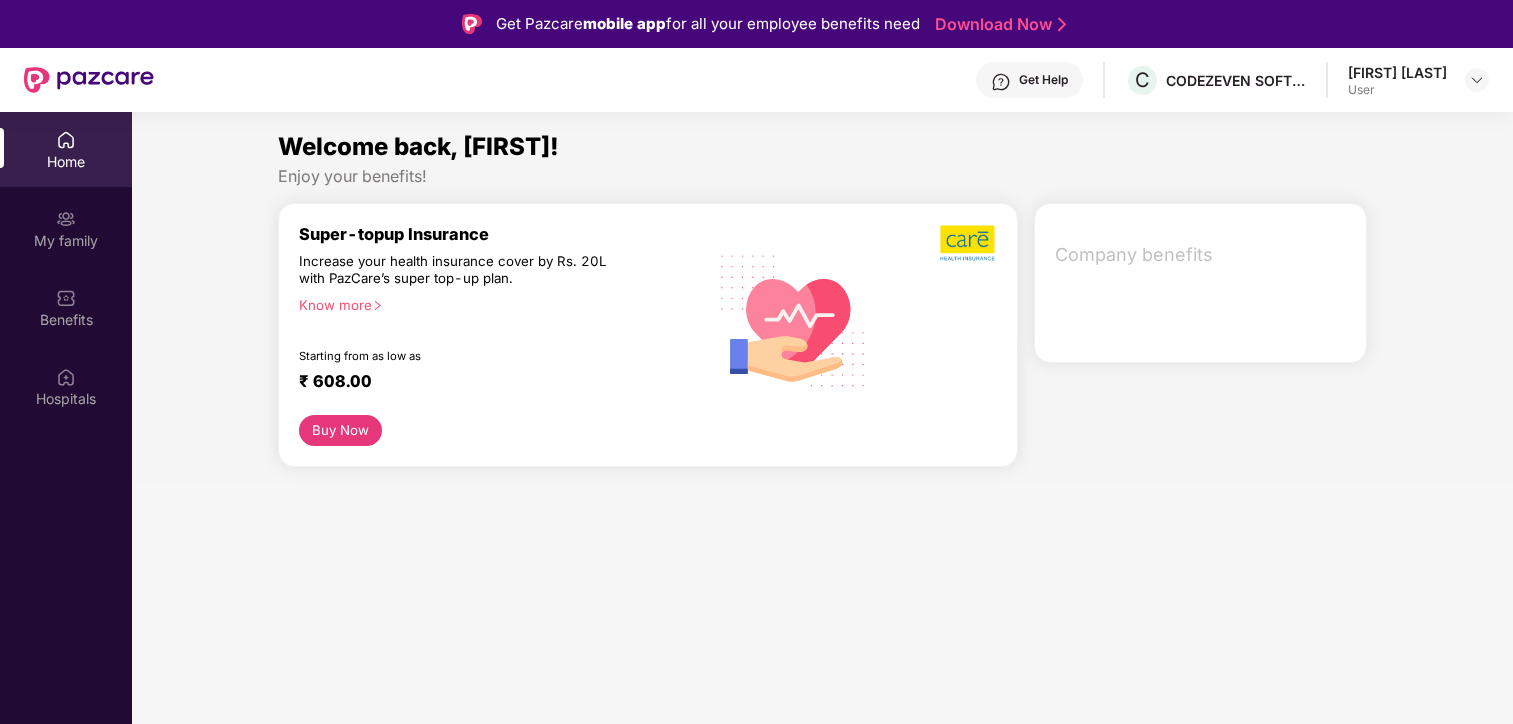scroll, scrollTop: 112, scrollLeft: 0, axis: vertical 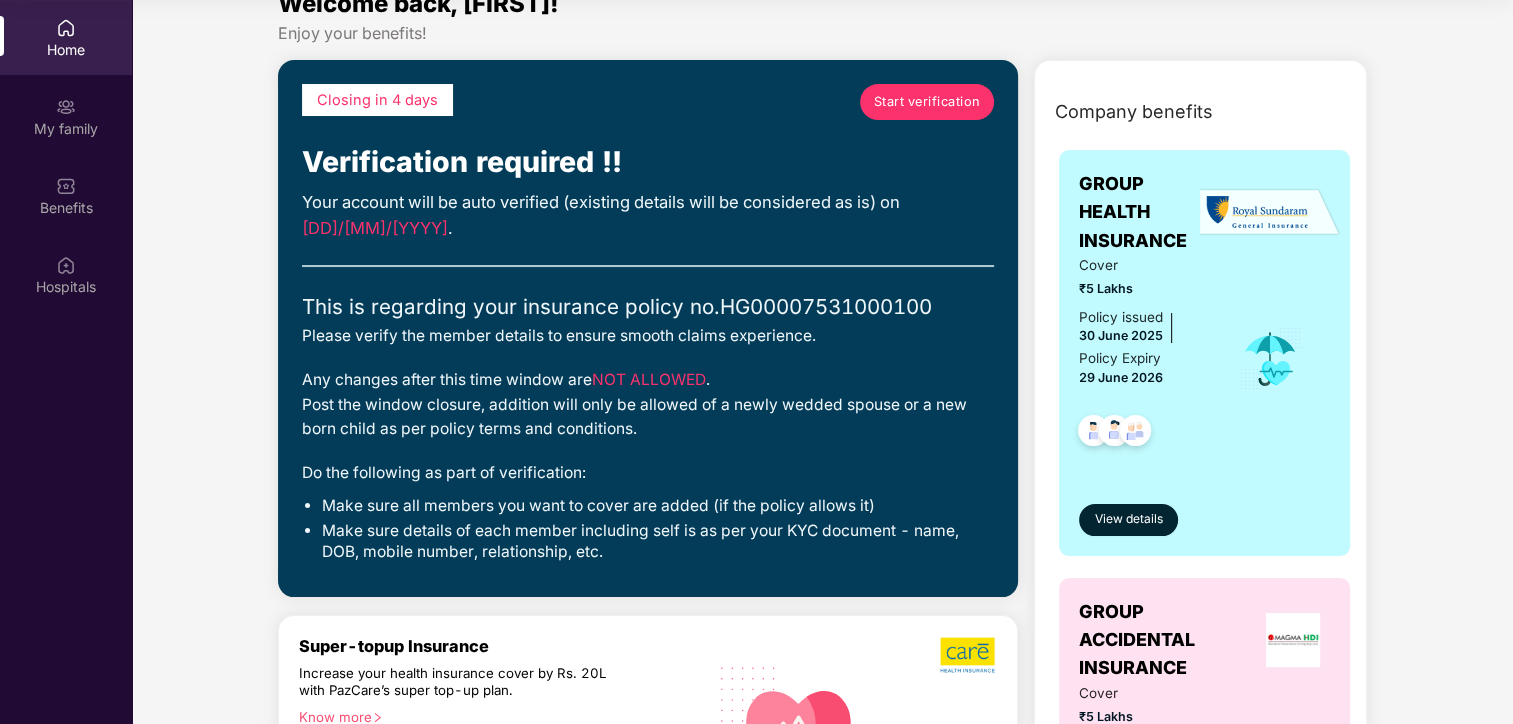 click on "Start verification" at bounding box center (927, 102) 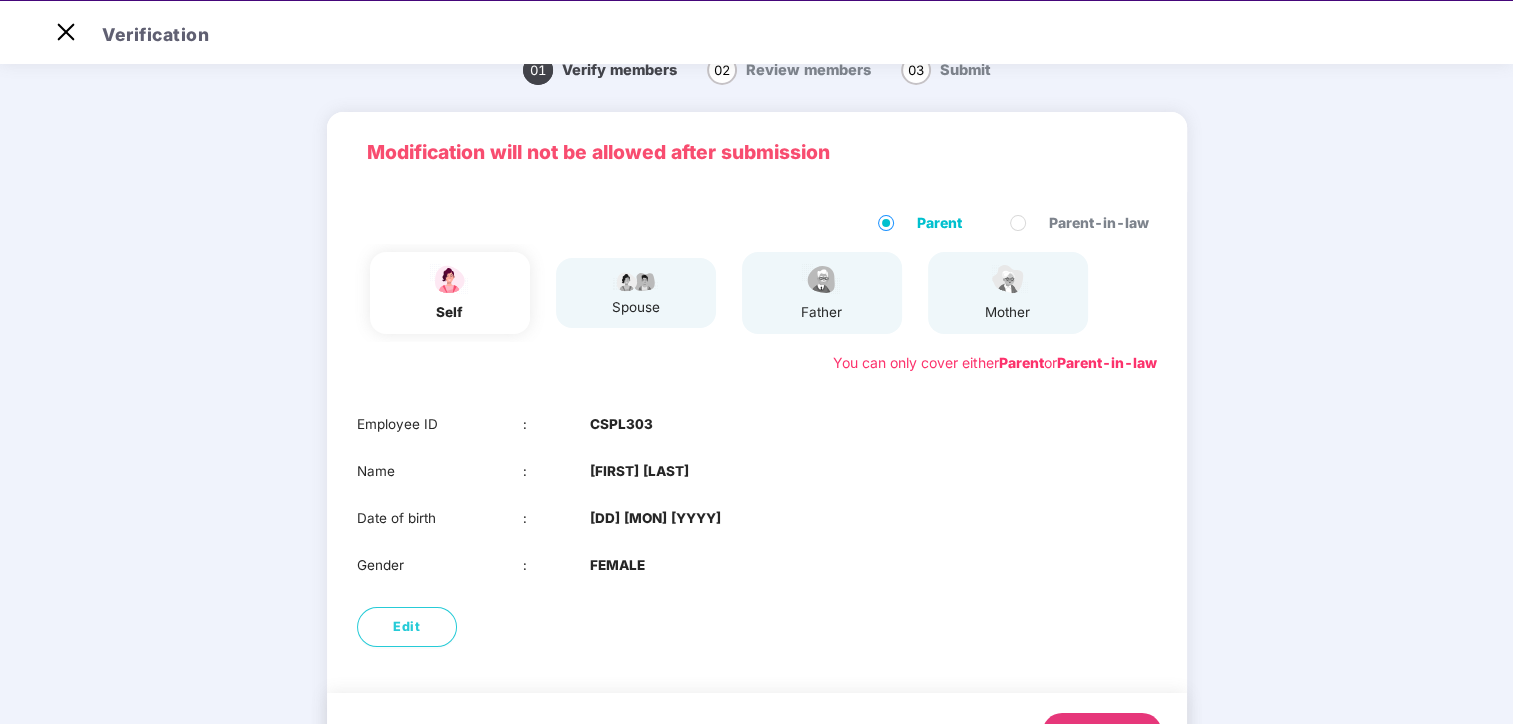scroll, scrollTop: 48, scrollLeft: 0, axis: vertical 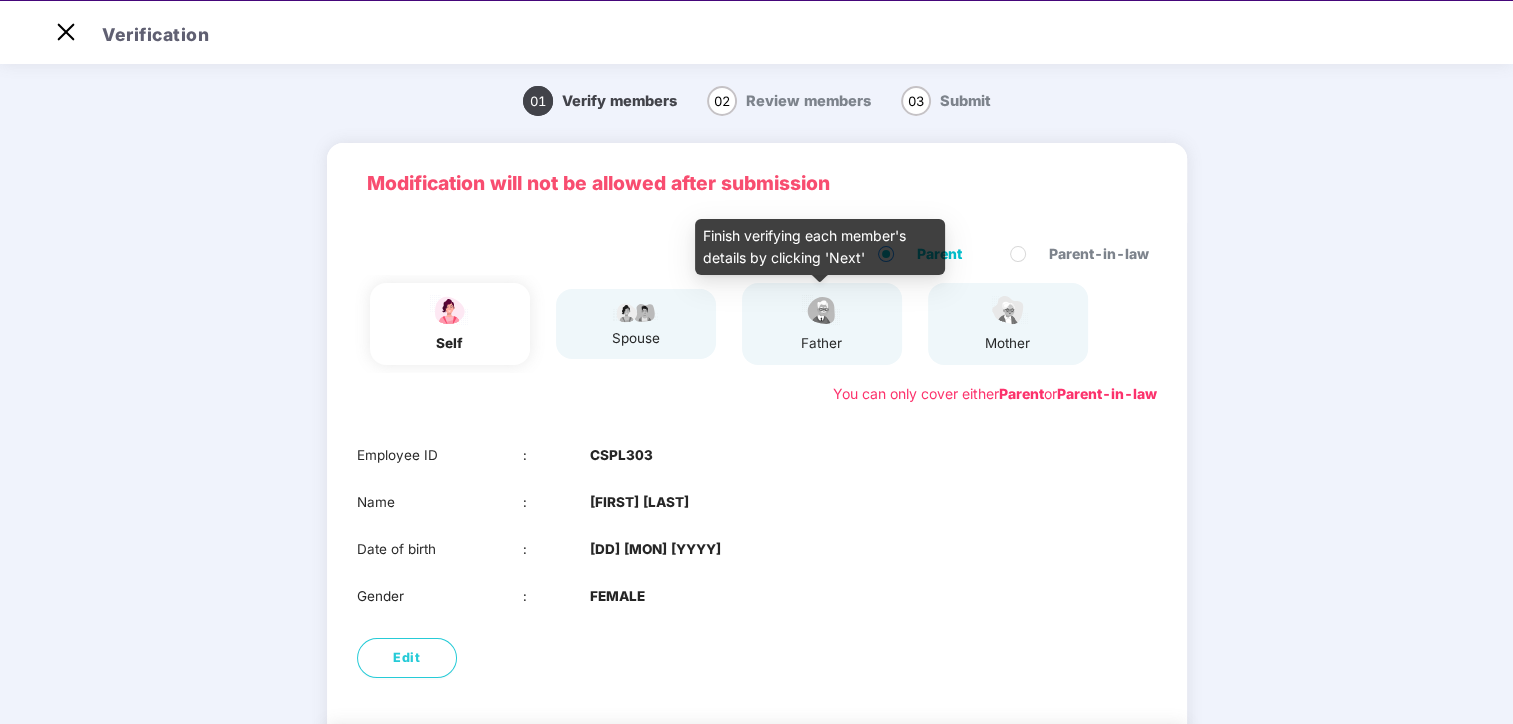 click on "father" at bounding box center [822, 343] 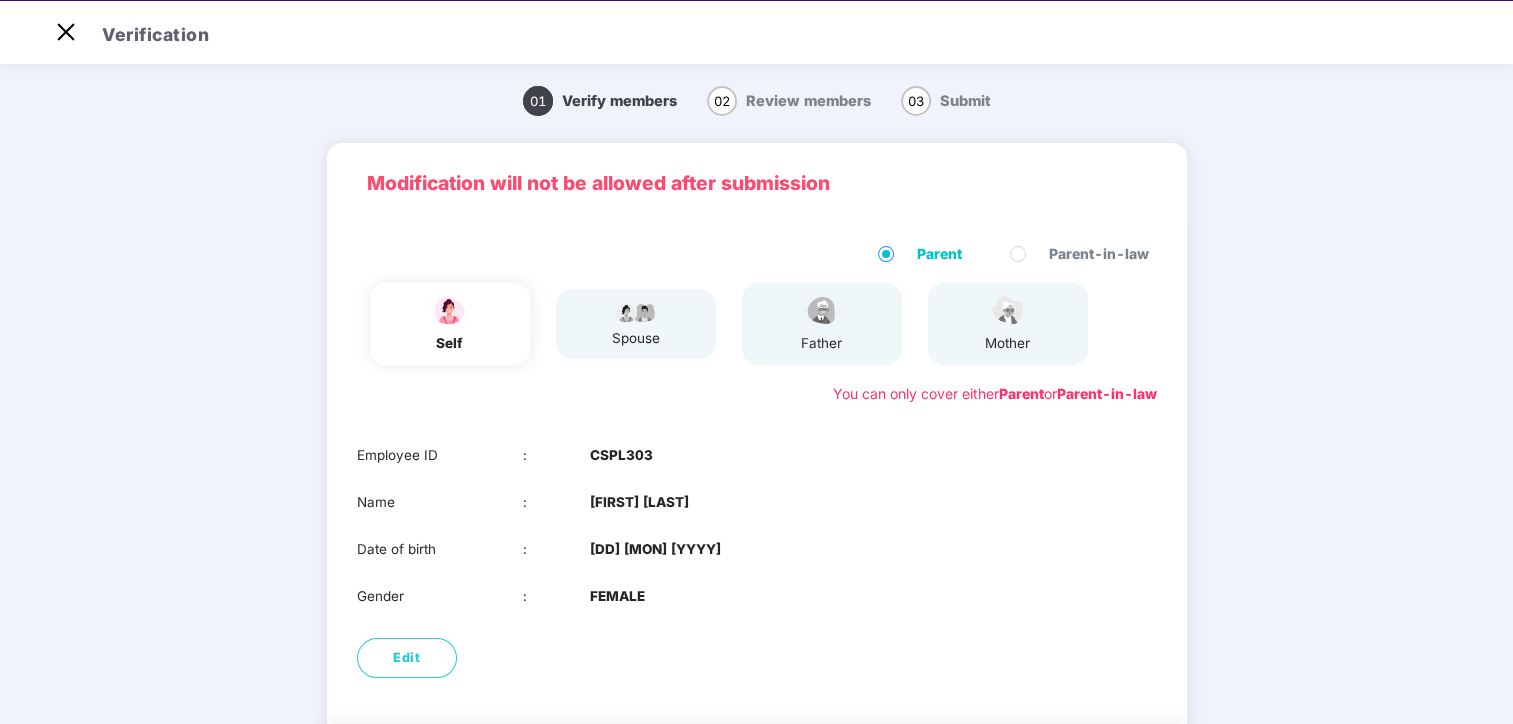 scroll, scrollTop: 125, scrollLeft: 0, axis: vertical 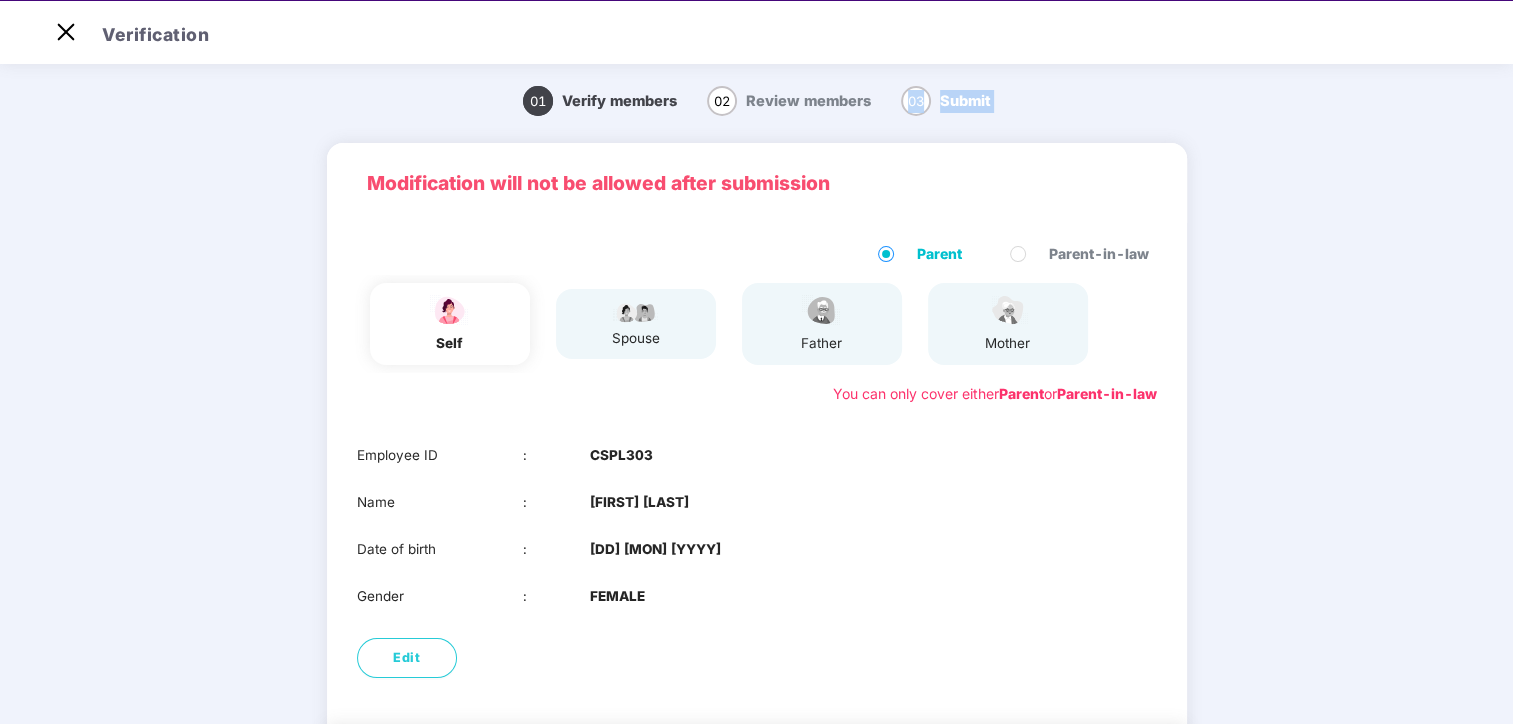 drag, startPoint x: 1509, startPoint y: 268, endPoint x: 1522, endPoint y: 353, distance: 85.98837 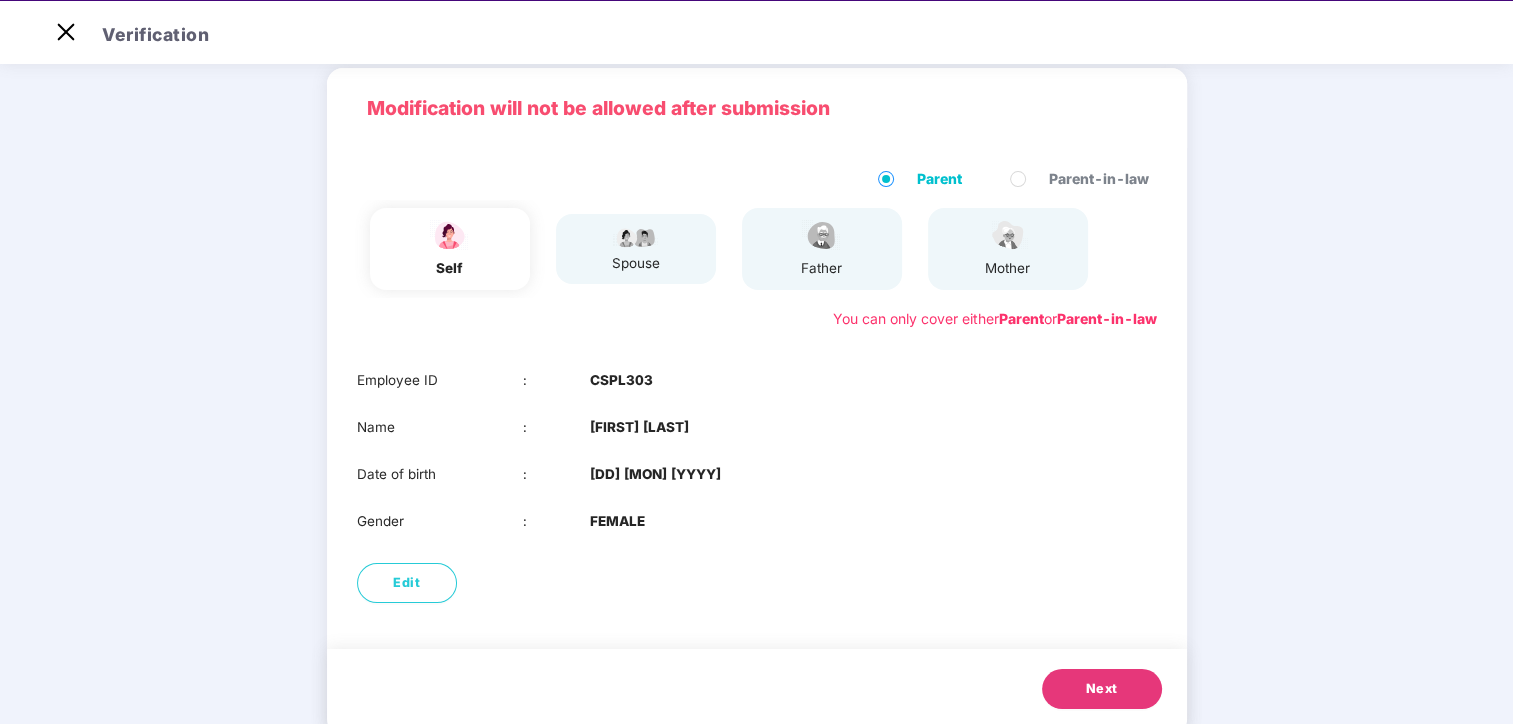 scroll, scrollTop: 82, scrollLeft: 0, axis: vertical 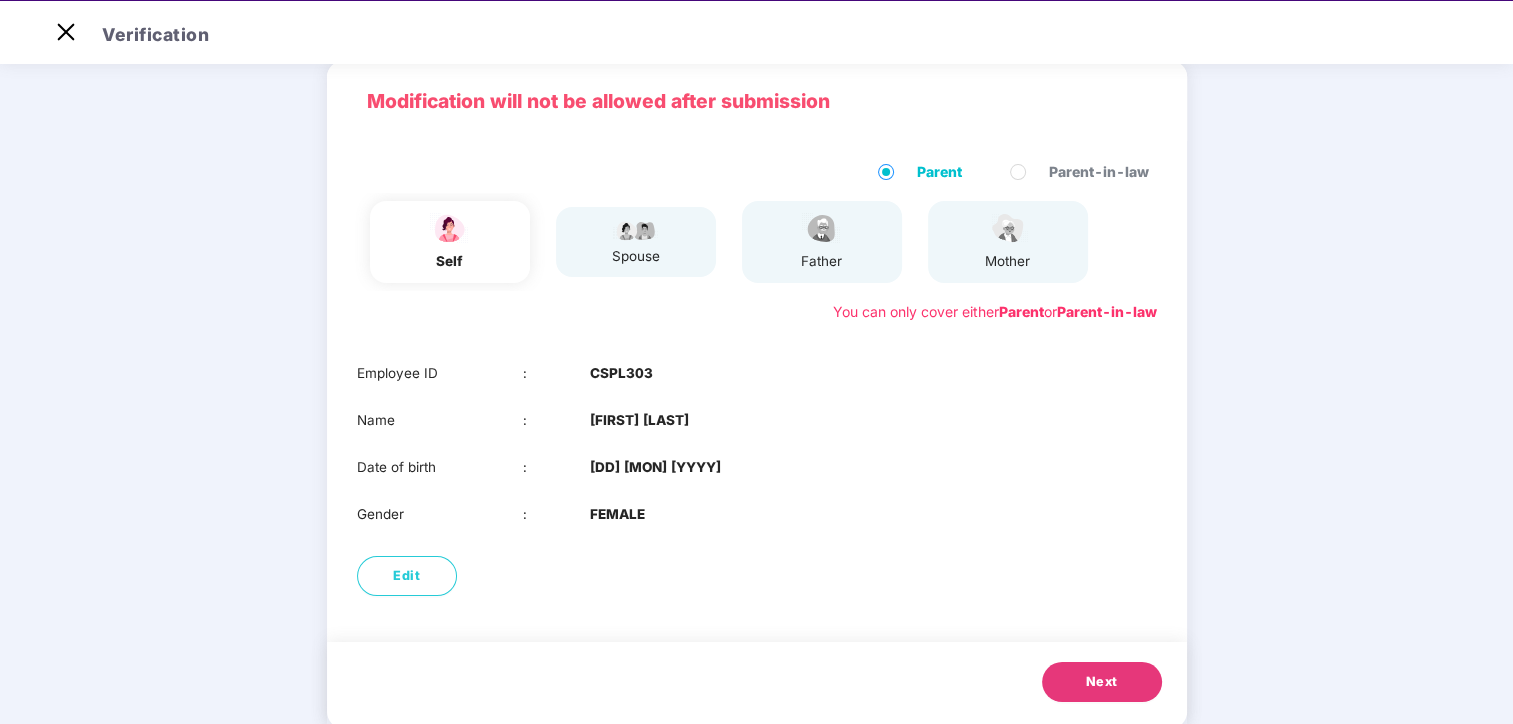 click on "Next" at bounding box center [1102, 682] 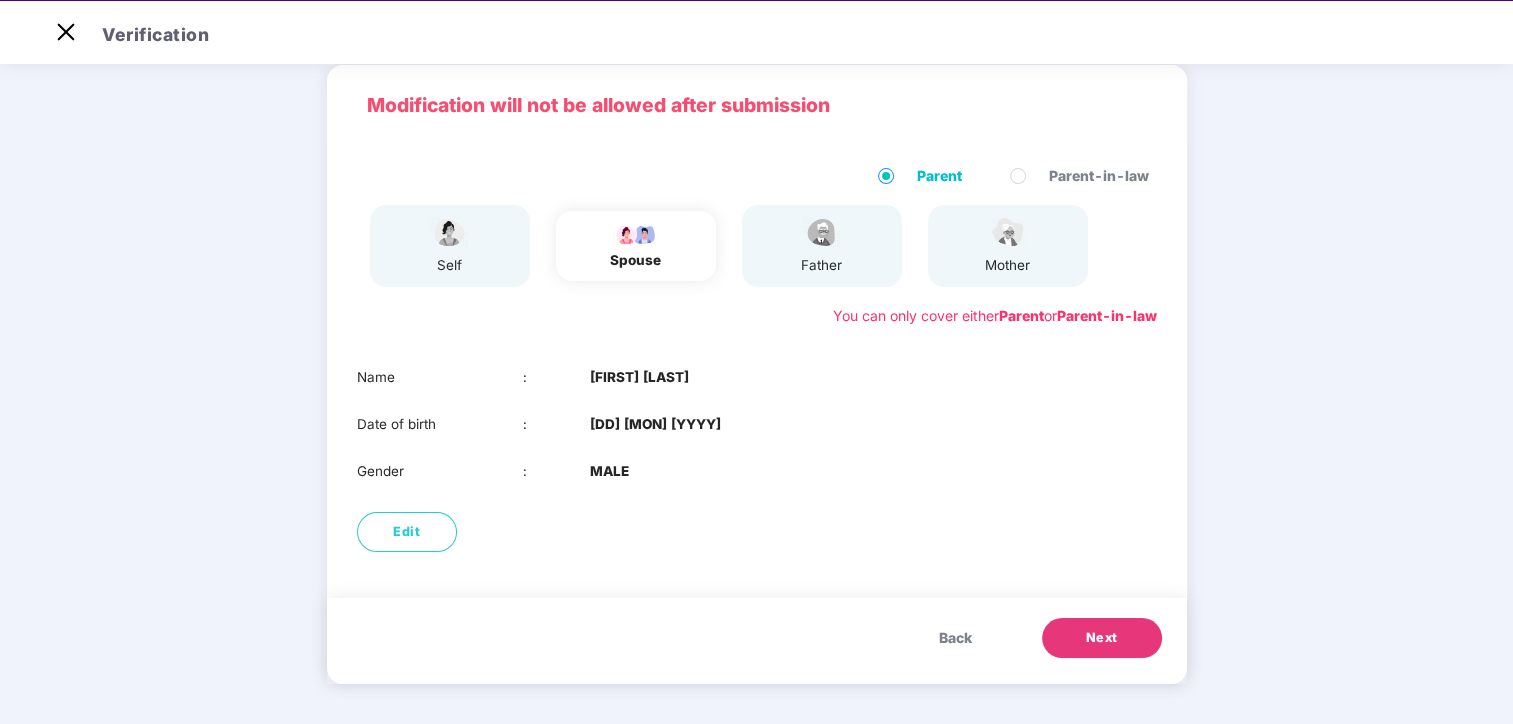 scroll, scrollTop: 78, scrollLeft: 0, axis: vertical 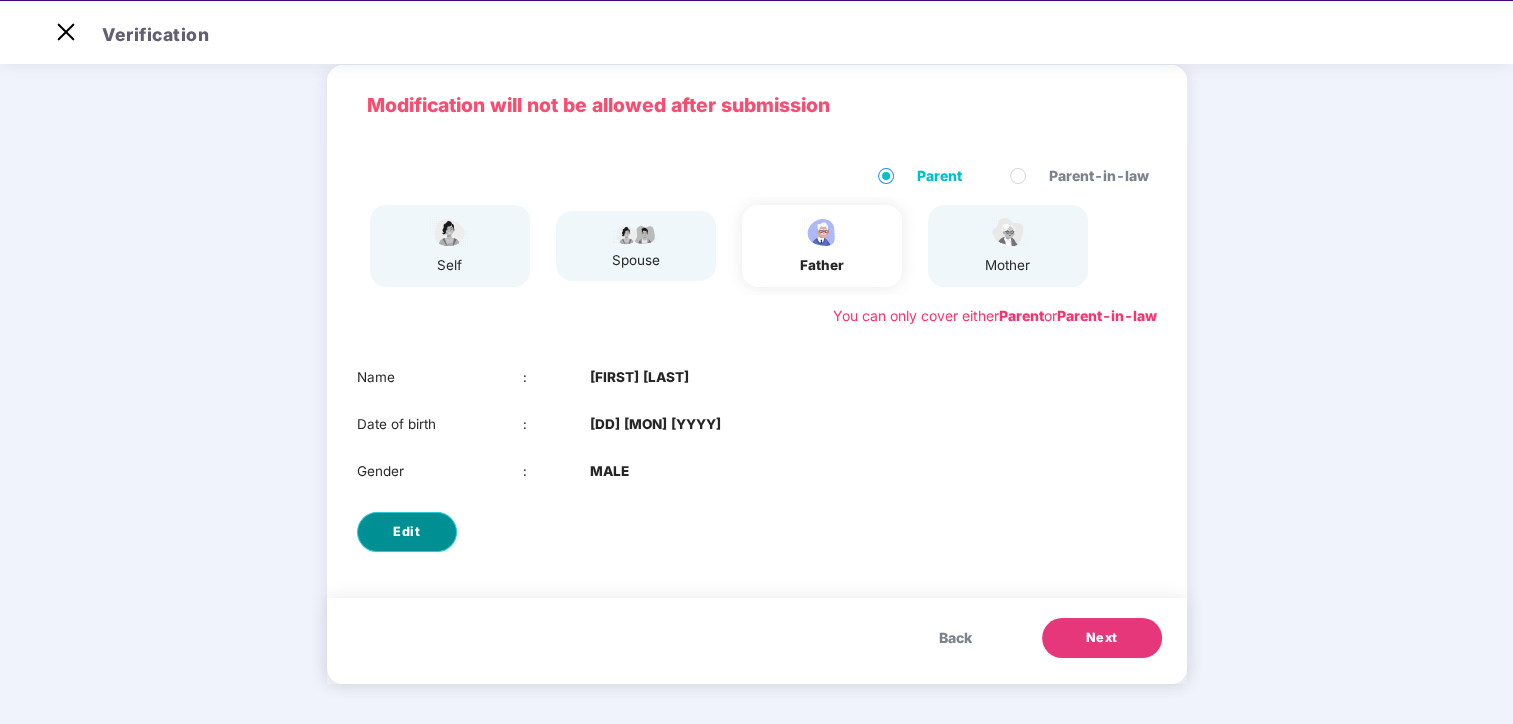 click on "Edit" at bounding box center (407, 532) 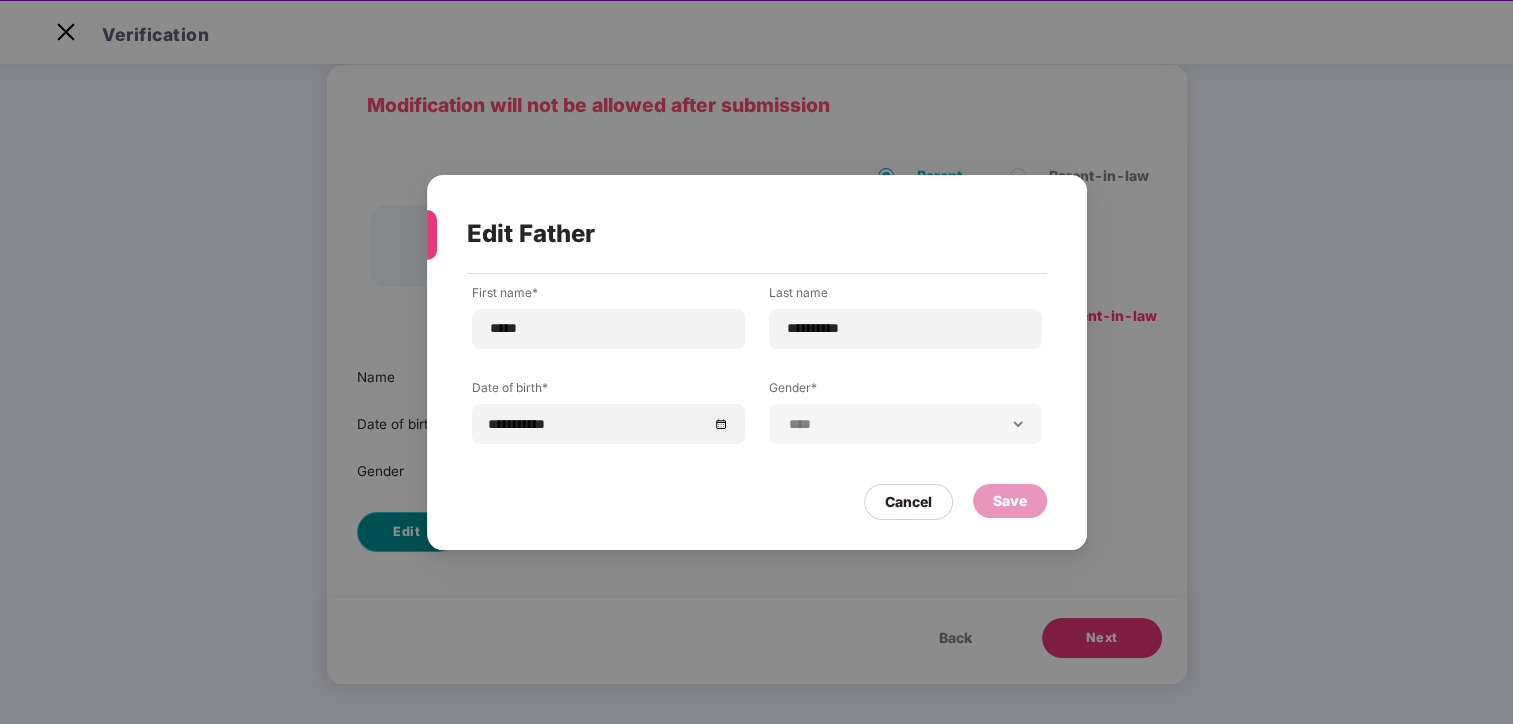 scroll, scrollTop: 0, scrollLeft: 0, axis: both 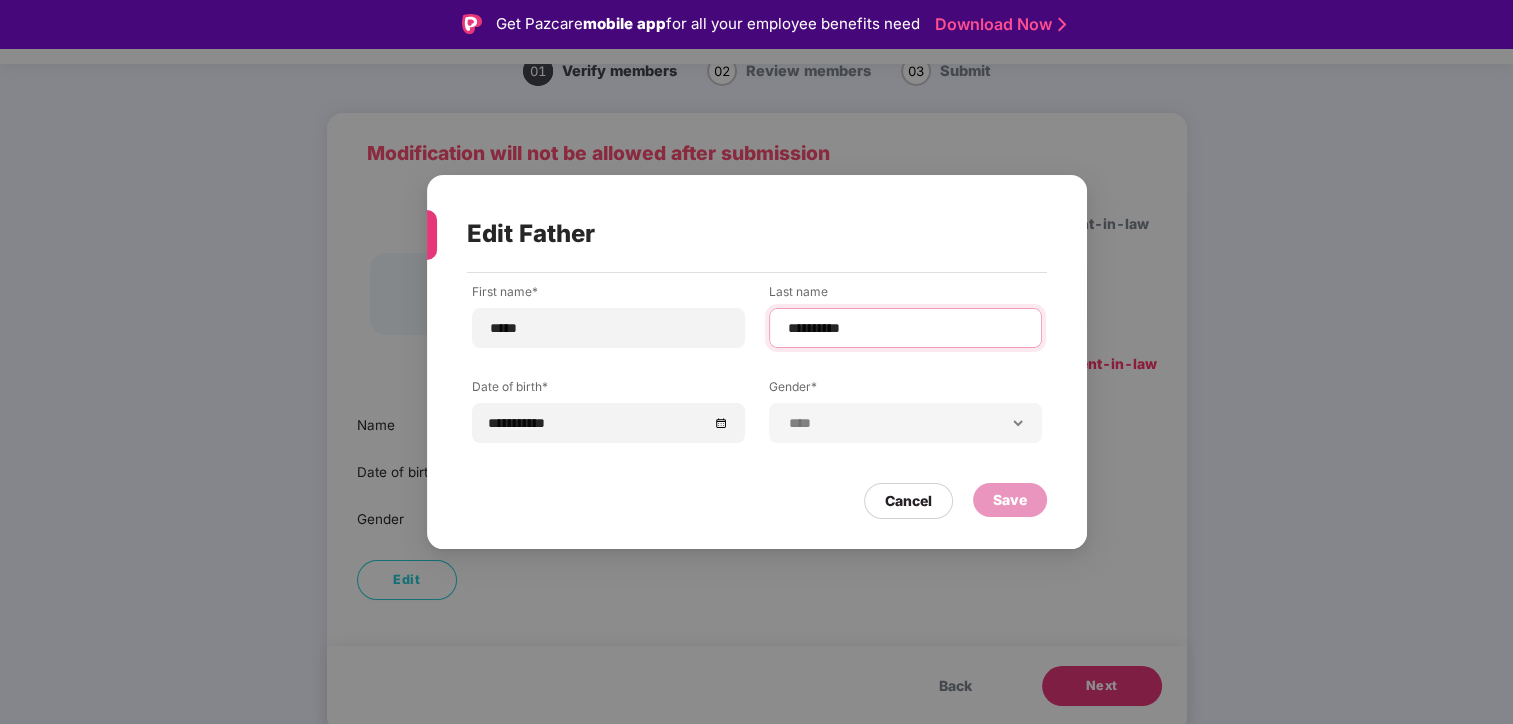 drag, startPoint x: 884, startPoint y: 326, endPoint x: 749, endPoint y: 320, distance: 135.13327 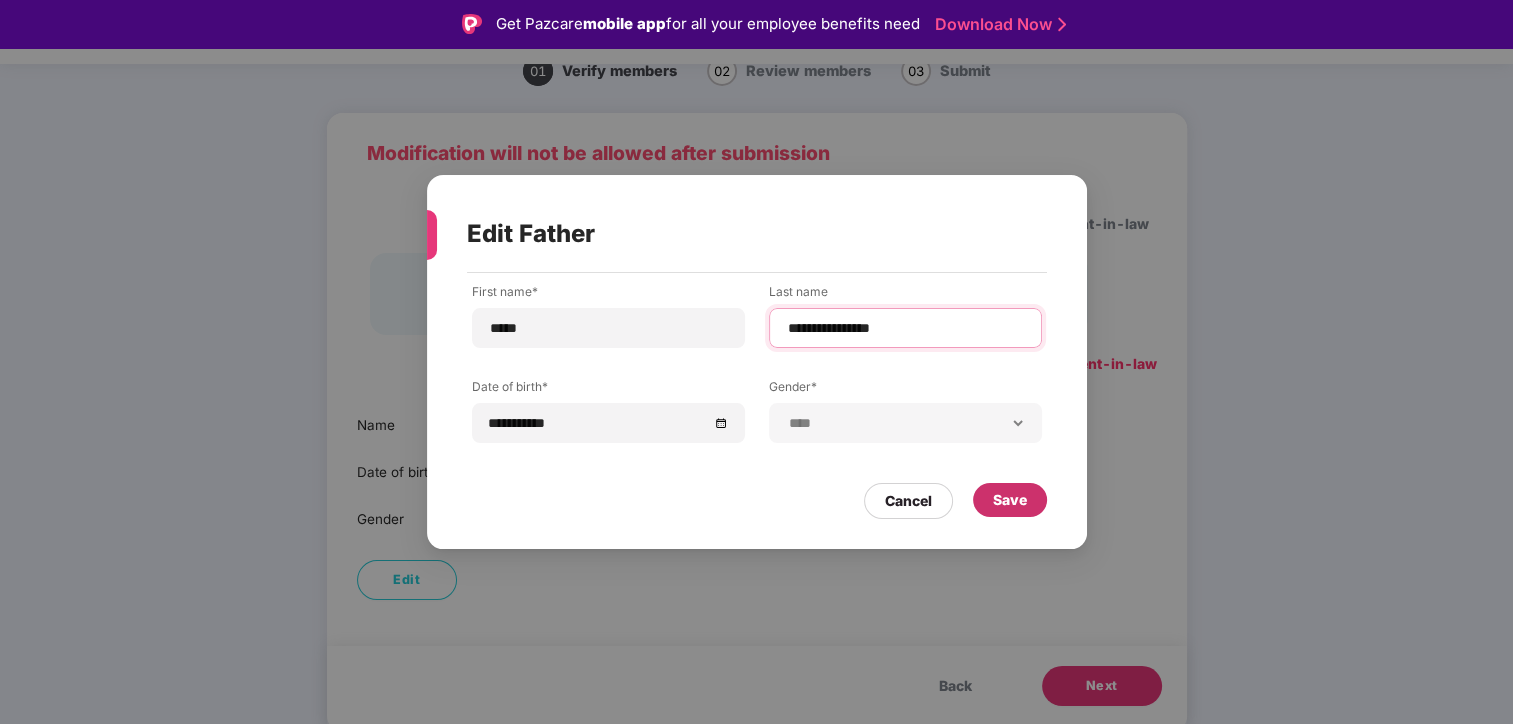 type on "**********" 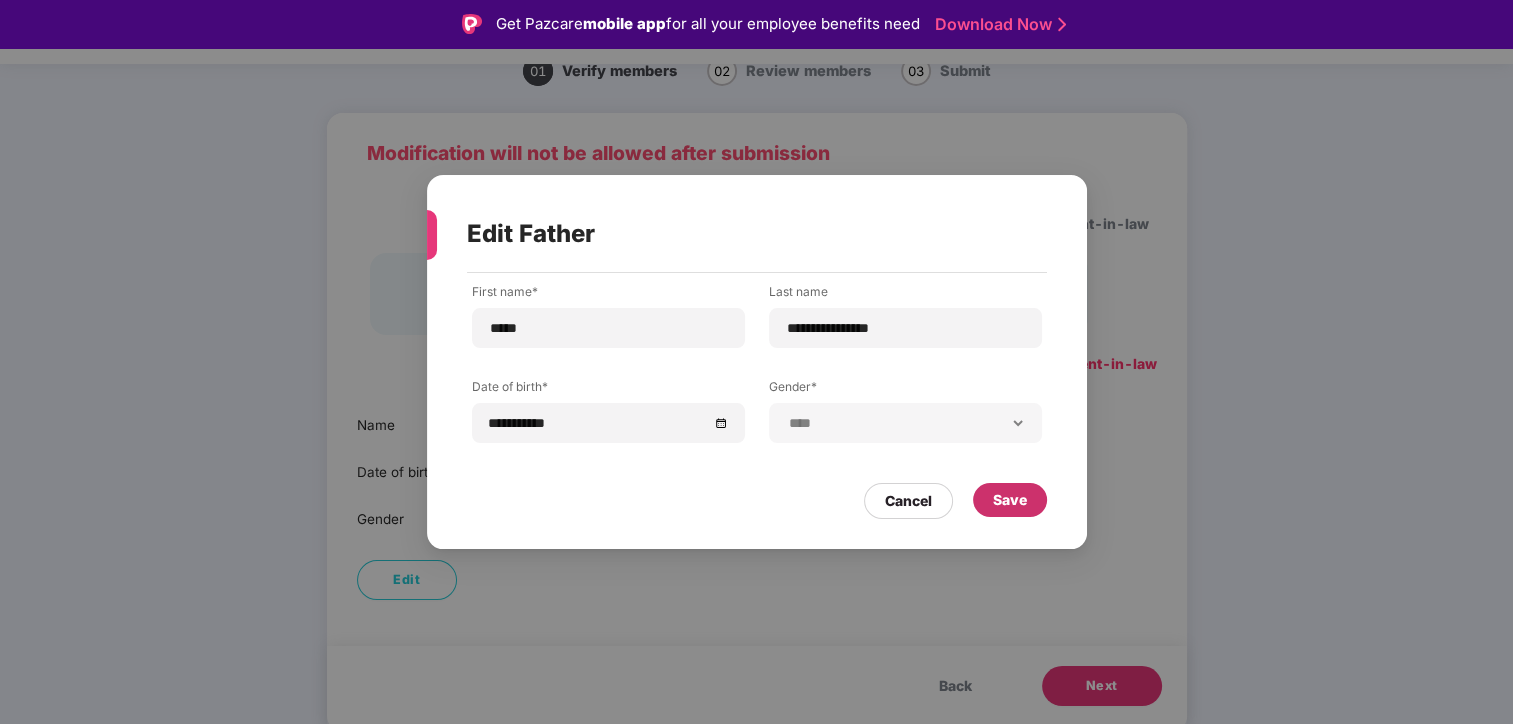 click on "Save" at bounding box center [1010, 500] 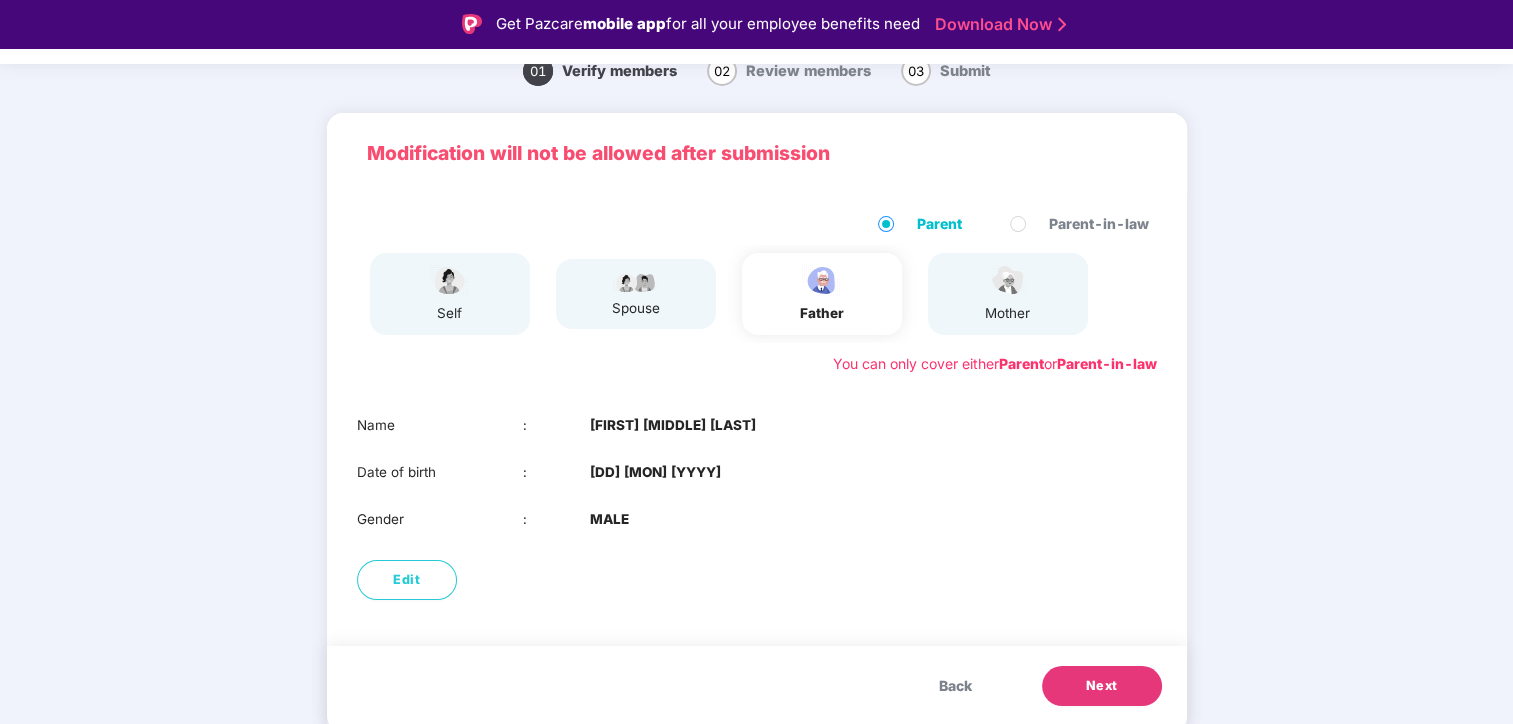 click on "Next" at bounding box center [1102, 686] 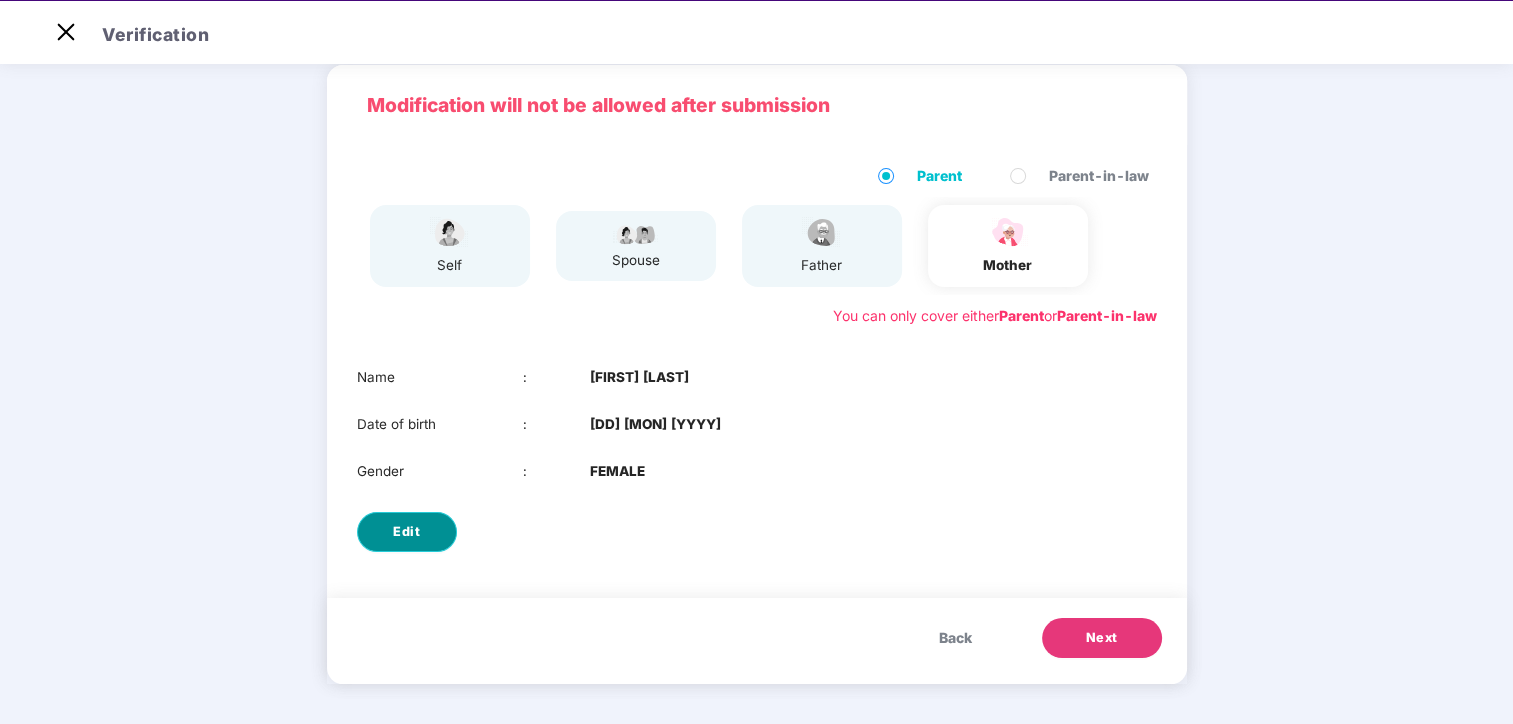 click on "Edit" at bounding box center (407, 532) 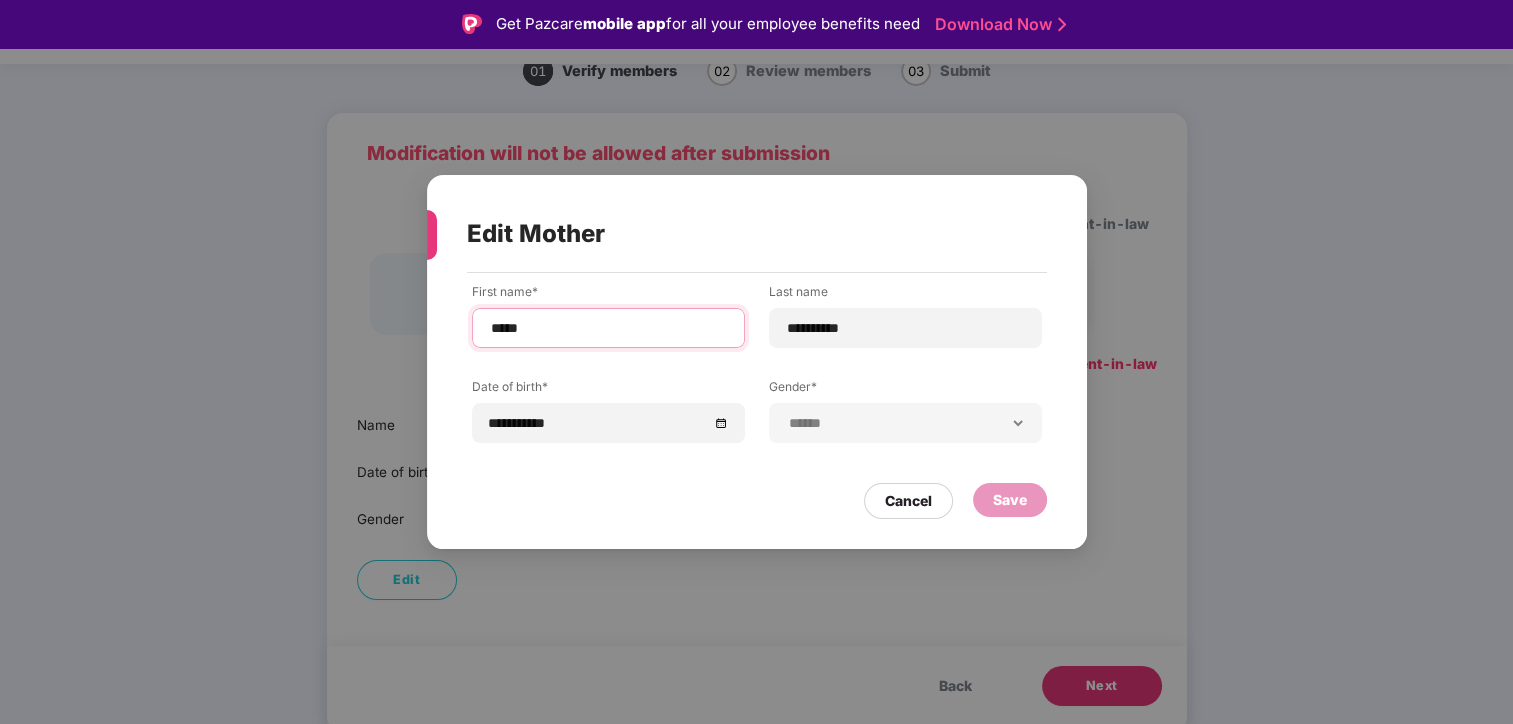 drag, startPoint x: 547, startPoint y: 326, endPoint x: 428, endPoint y: 314, distance: 119.60351 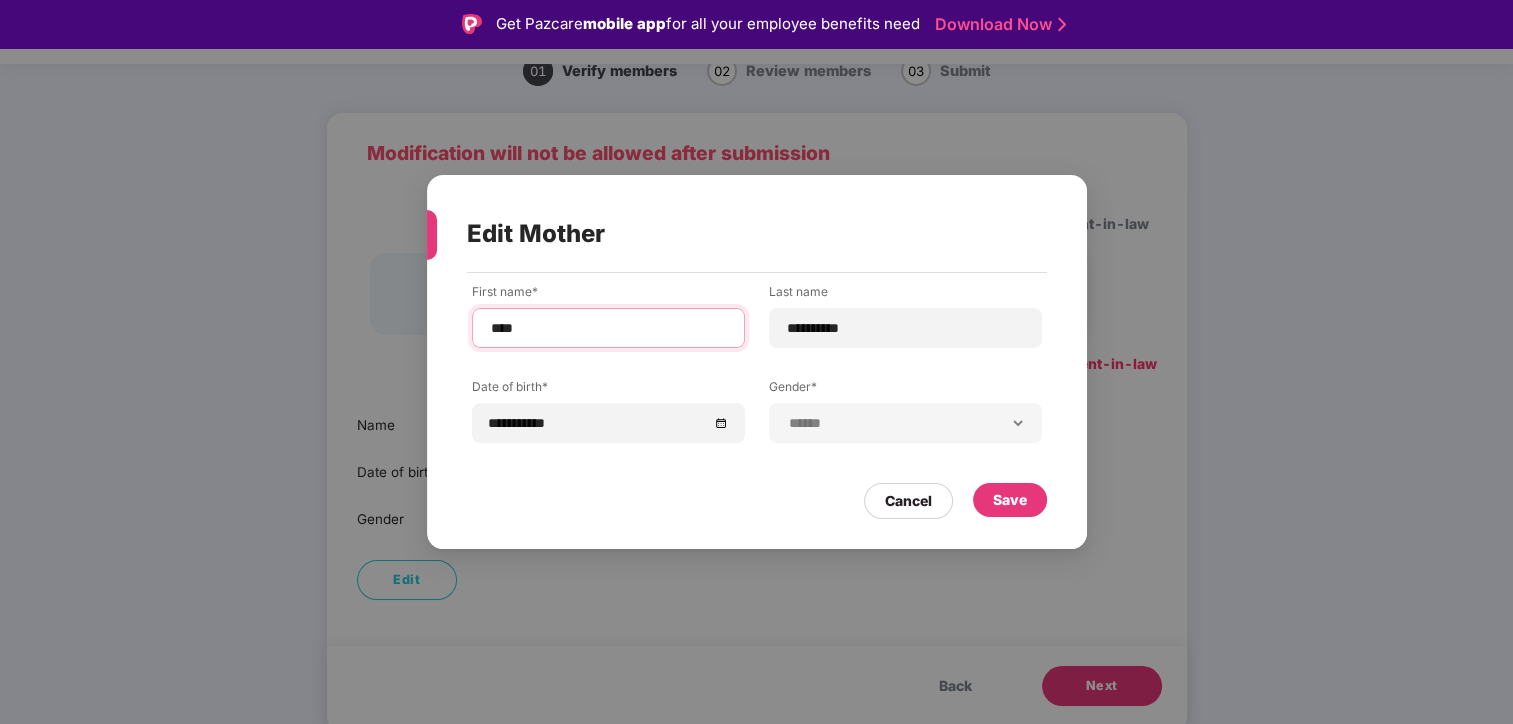 type on "****" 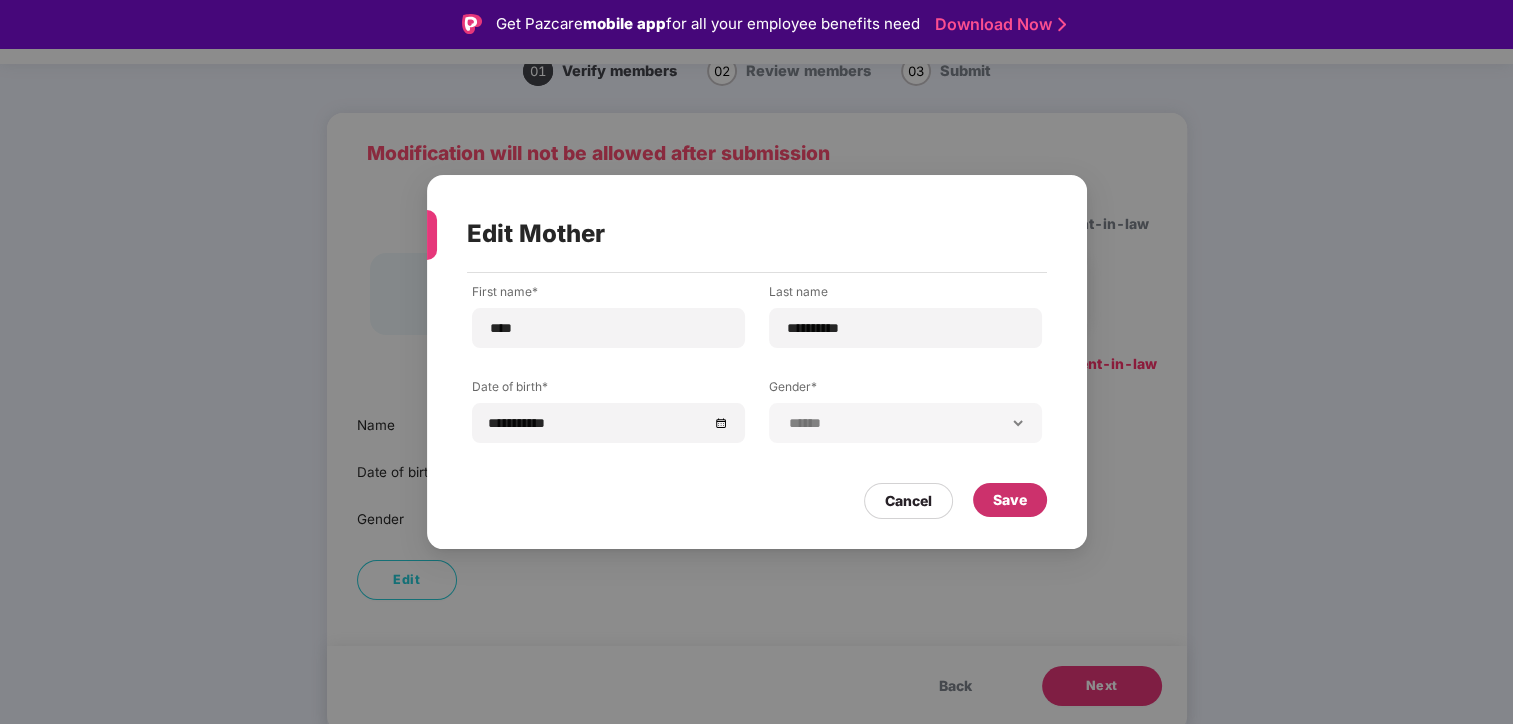 click on "Save" at bounding box center [1010, 500] 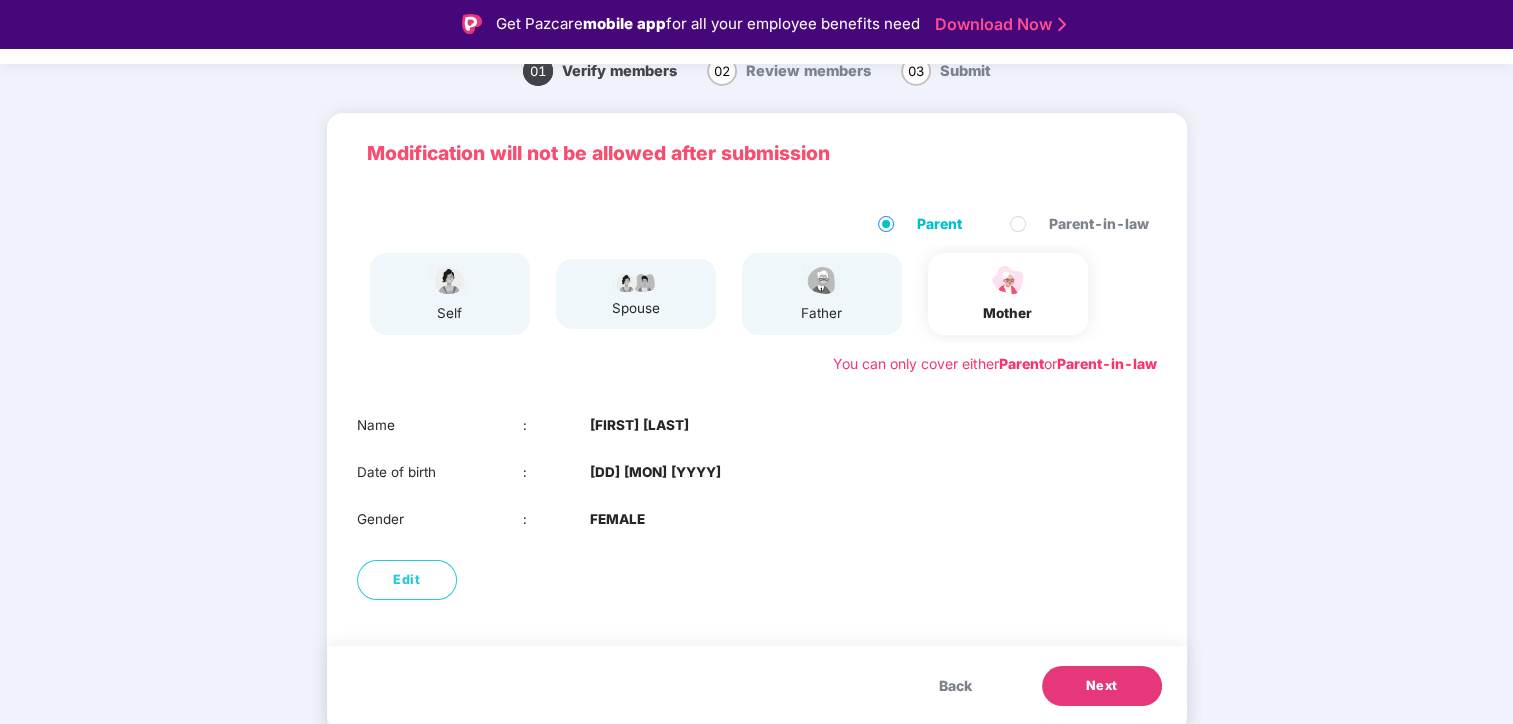 click on "Back" at bounding box center (955, 686) 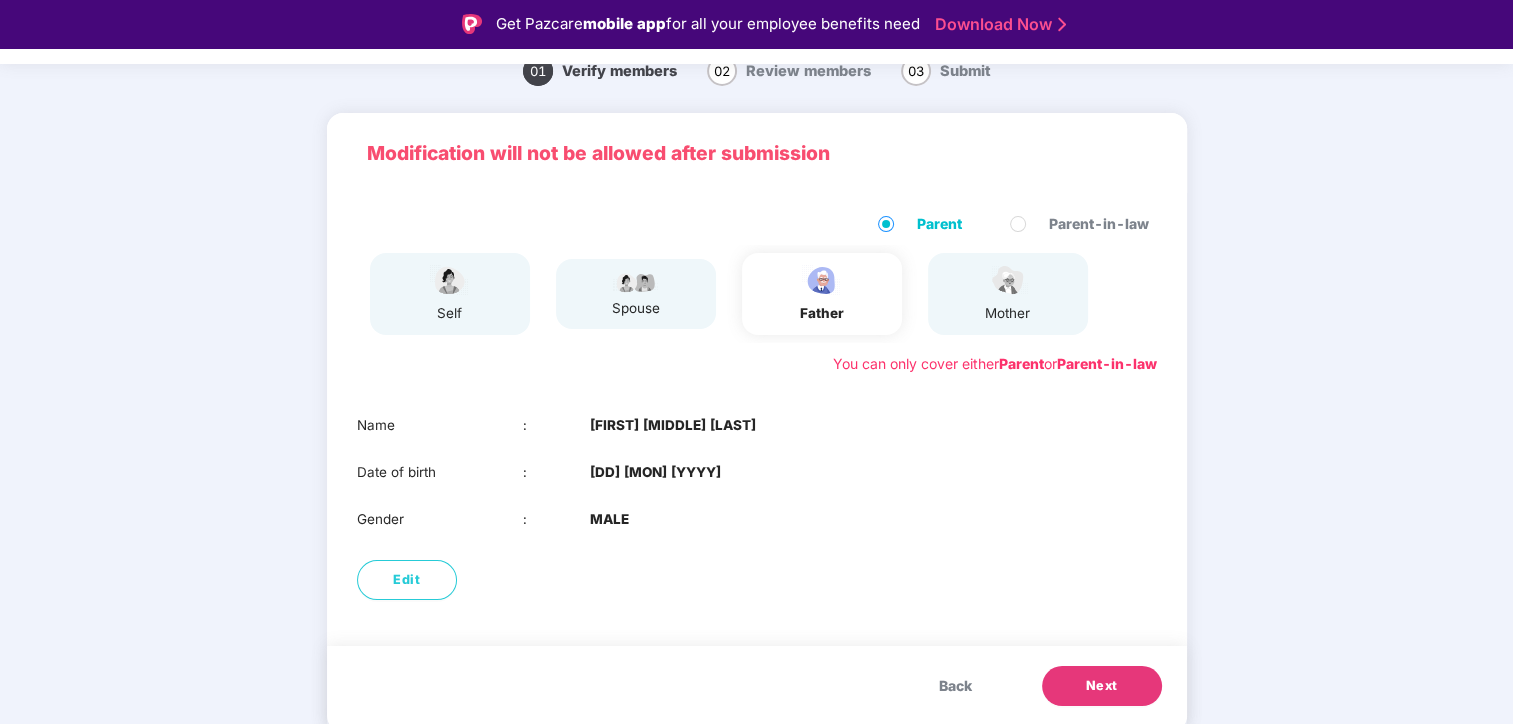 scroll, scrollTop: 48, scrollLeft: 0, axis: vertical 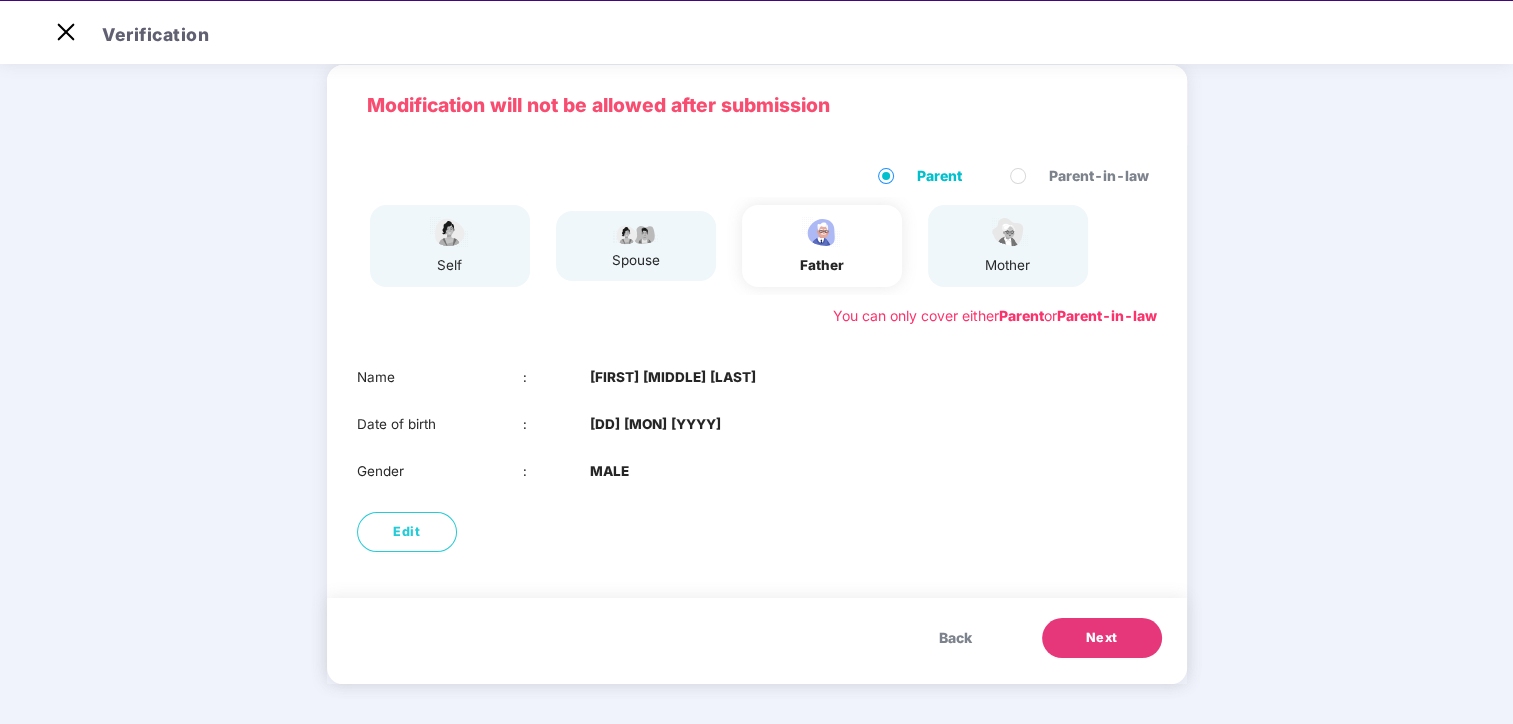 click on "Next" at bounding box center [1102, 638] 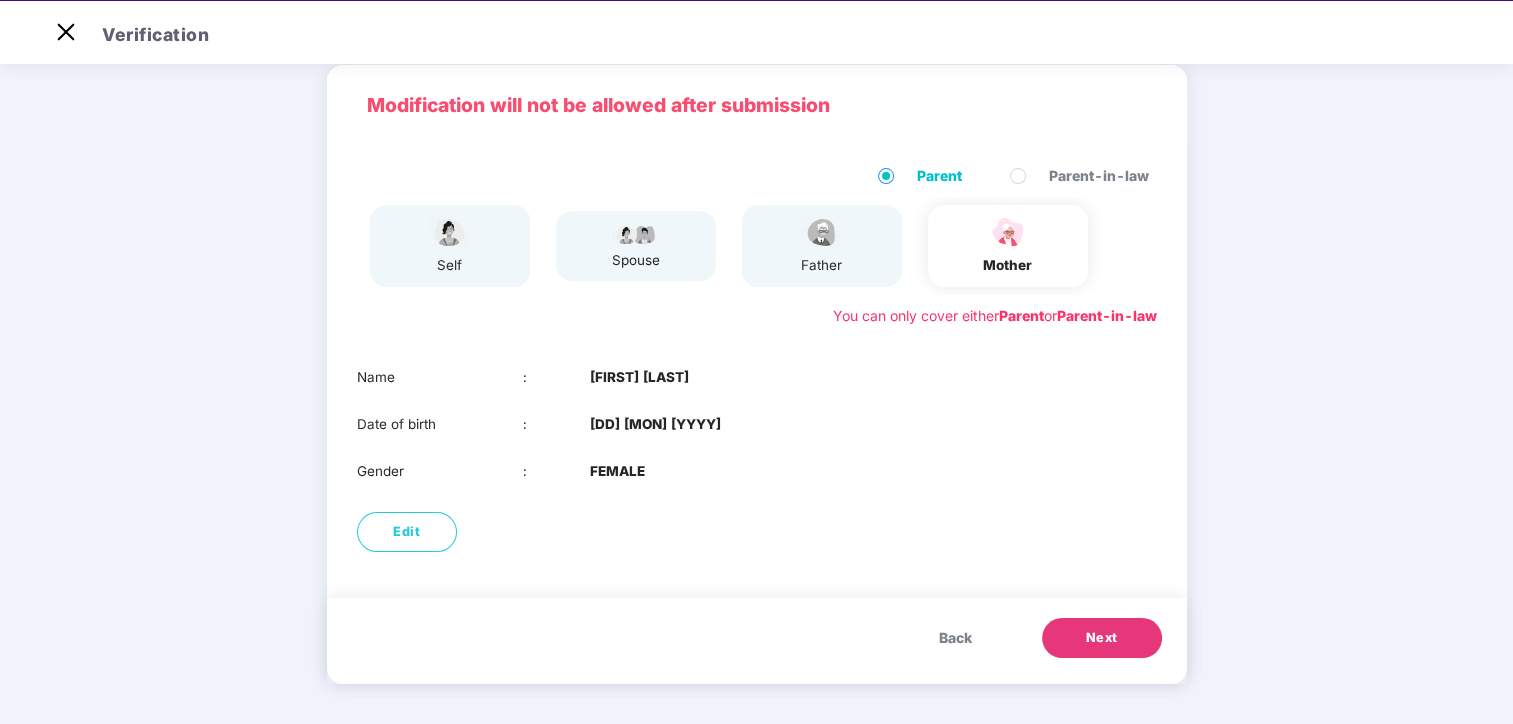 click on "Next" at bounding box center [1102, 638] 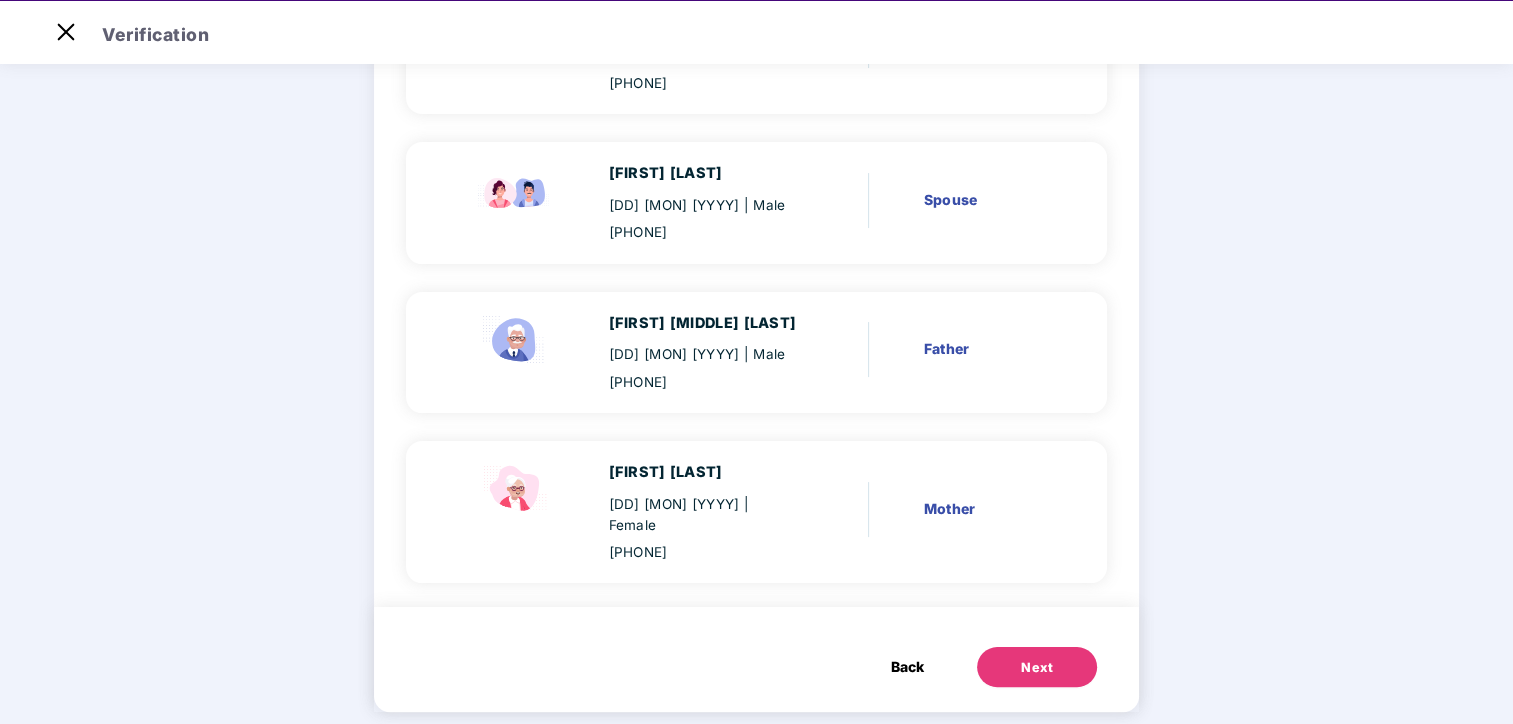 scroll, scrollTop: 301, scrollLeft: 0, axis: vertical 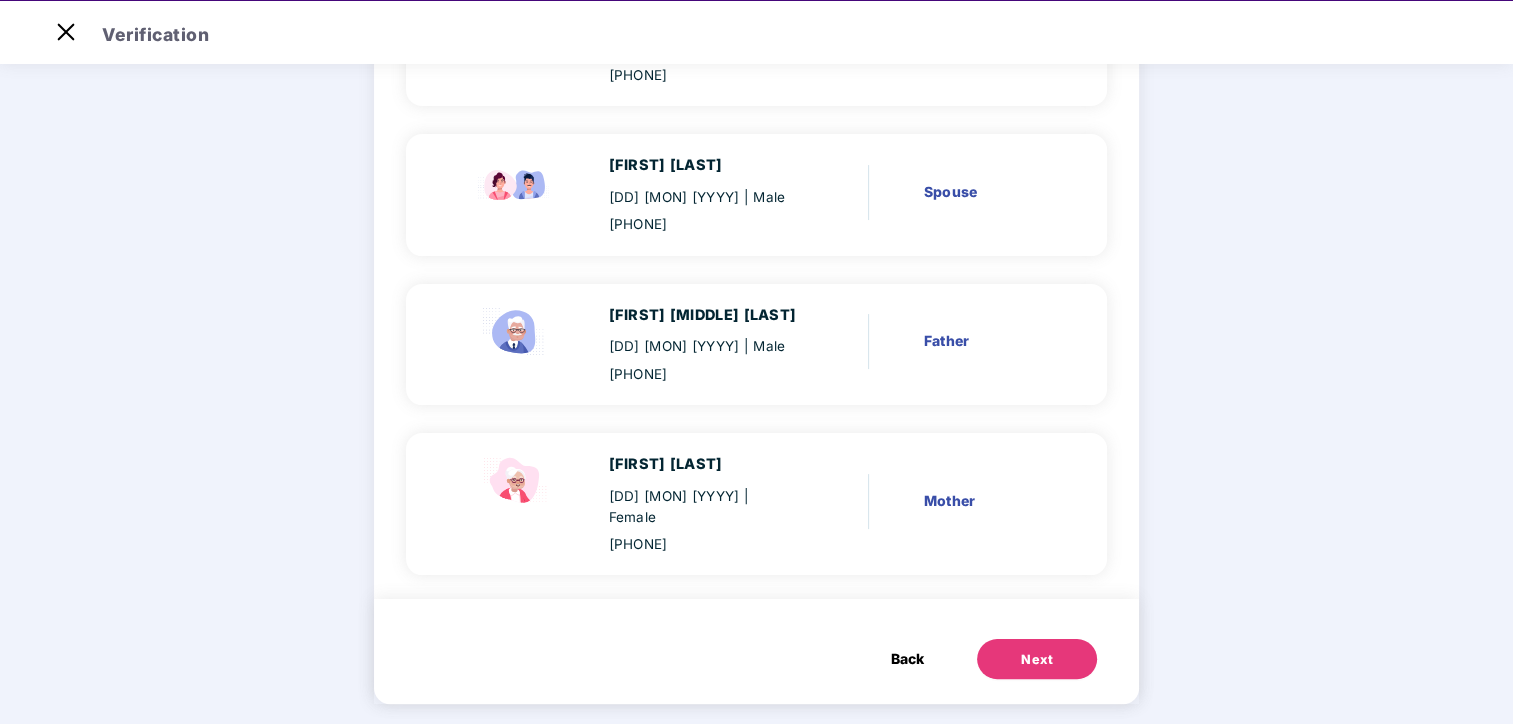 click on "Next" at bounding box center [1037, 659] 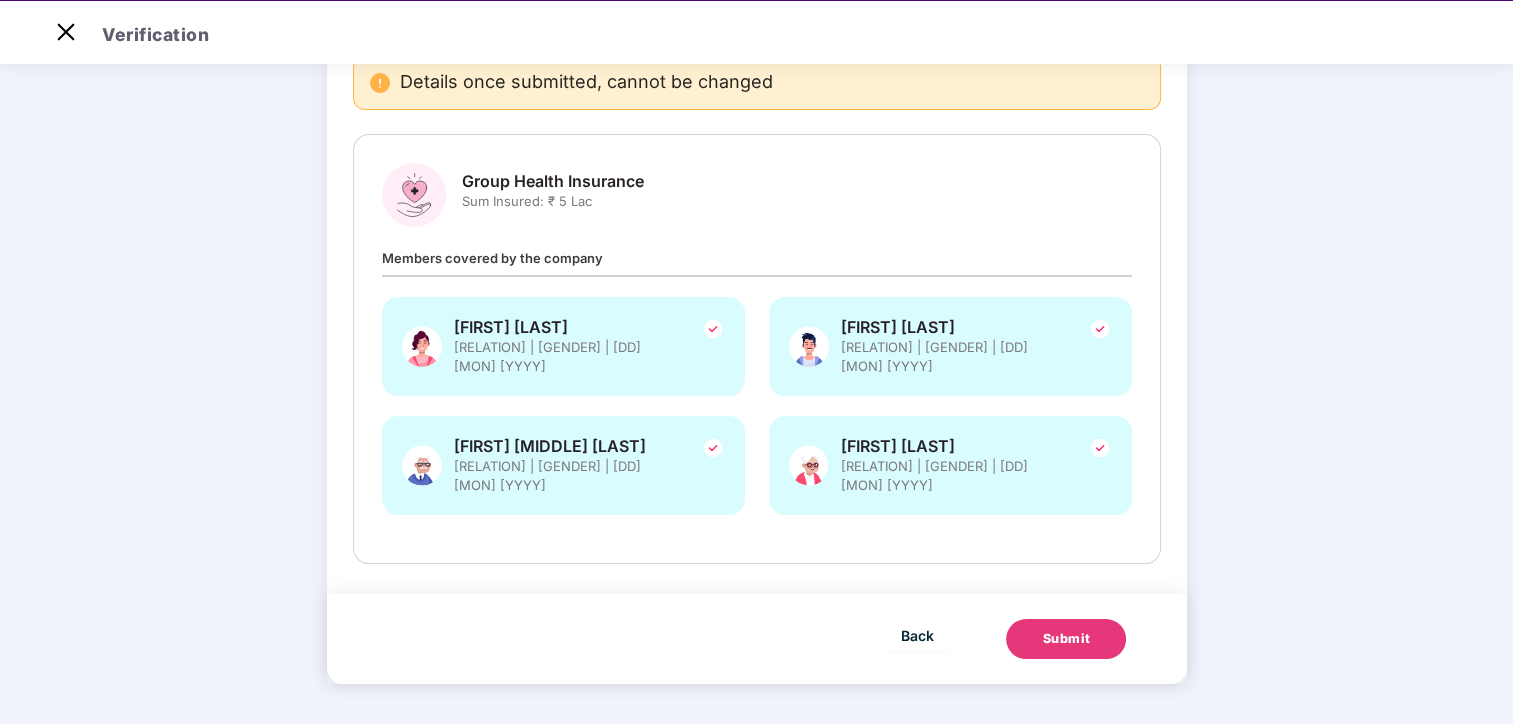 scroll, scrollTop: 0, scrollLeft: 0, axis: both 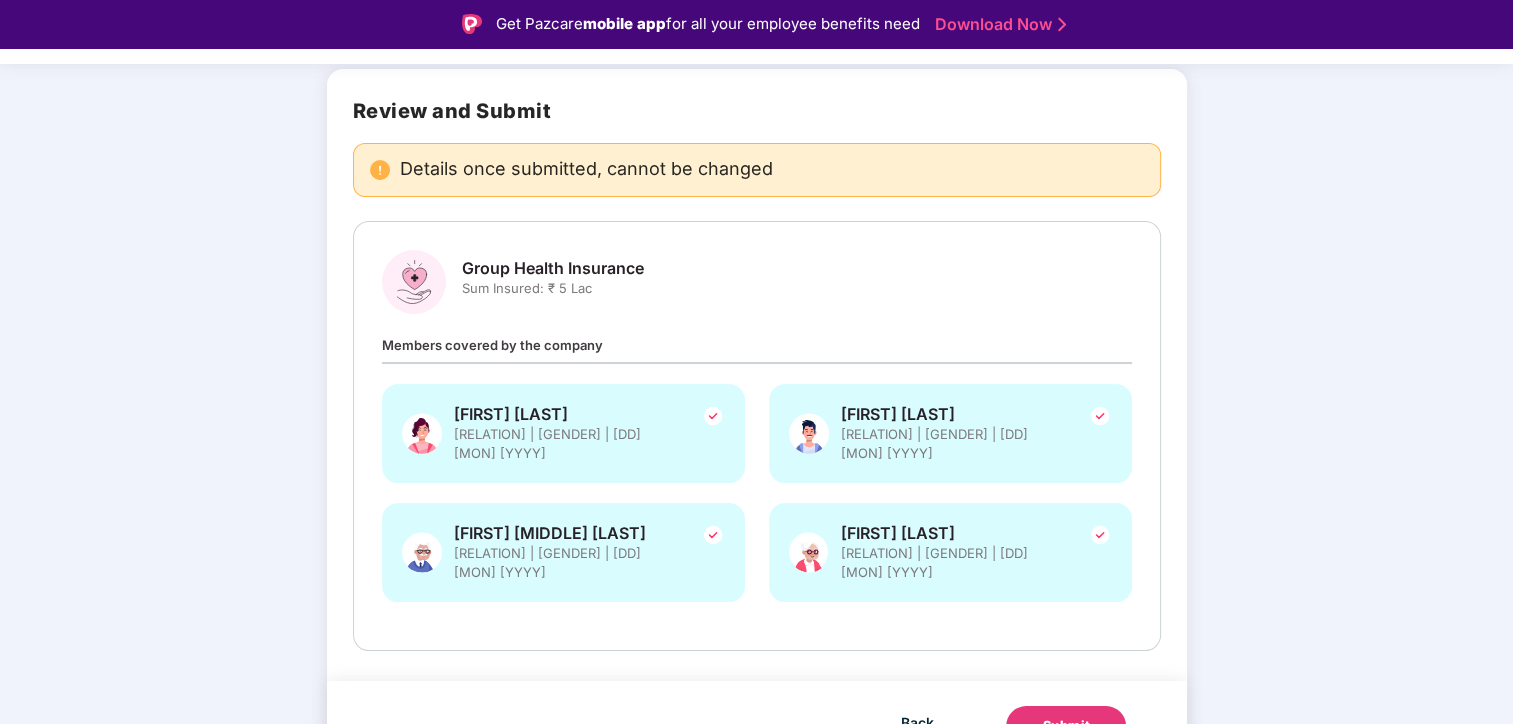 click on "Submit" at bounding box center (1066, 726) 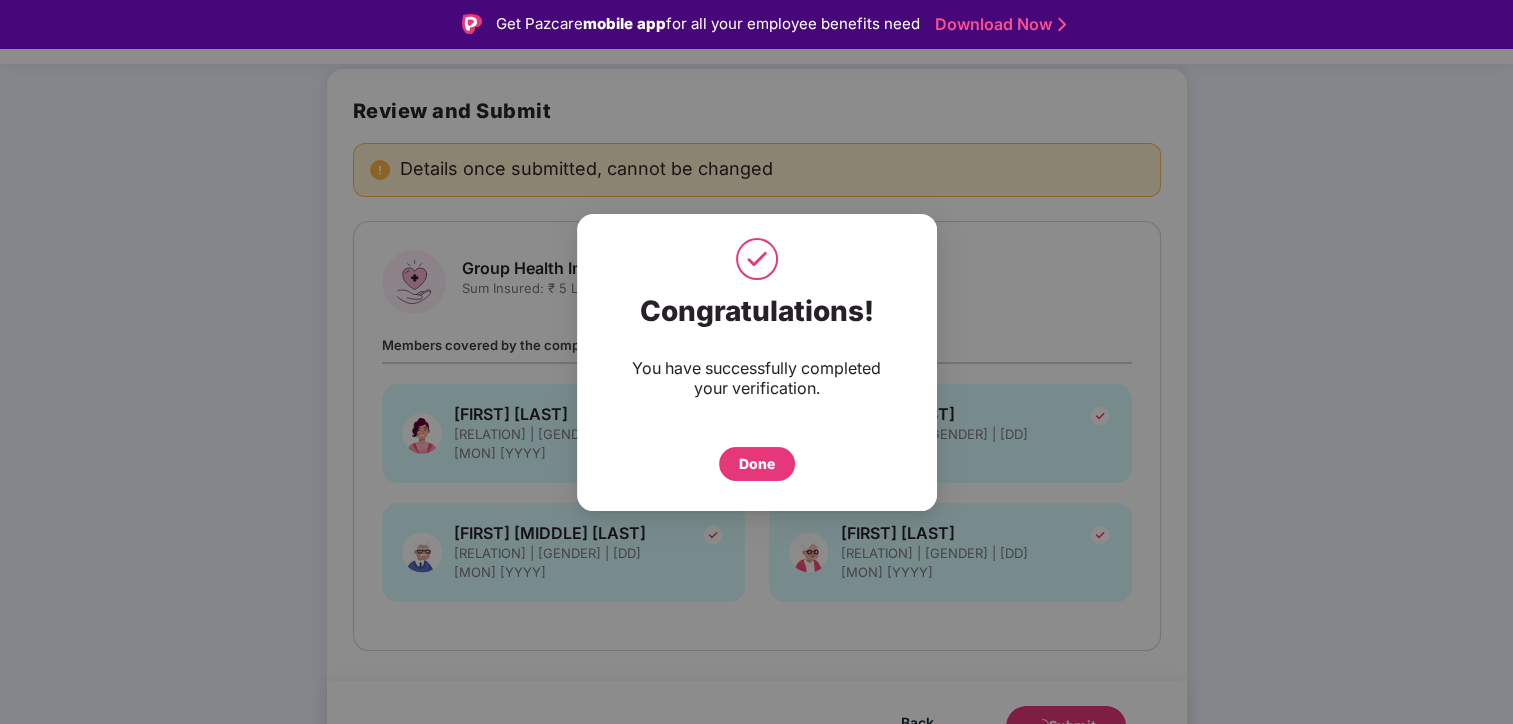 click on "Done" at bounding box center [757, 464] 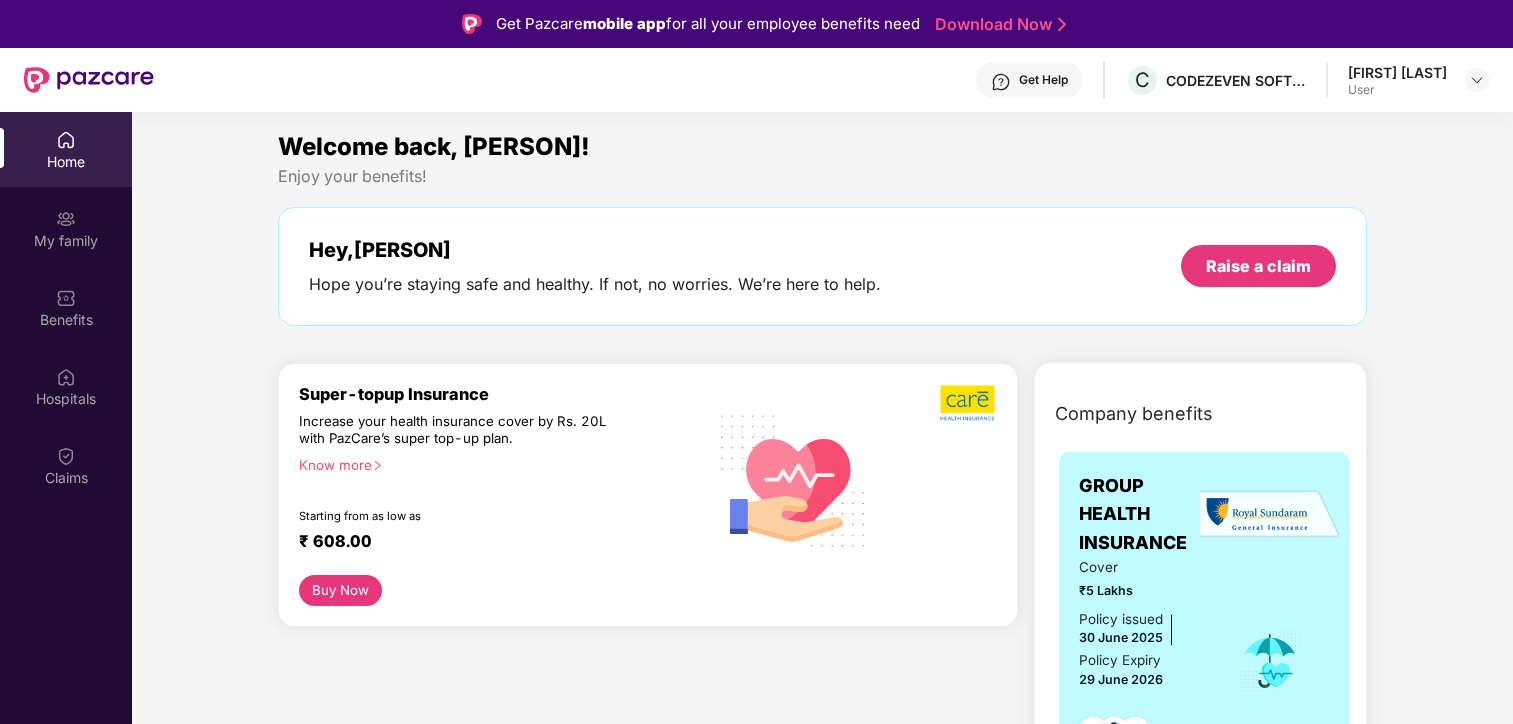 scroll, scrollTop: 0, scrollLeft: 0, axis: both 